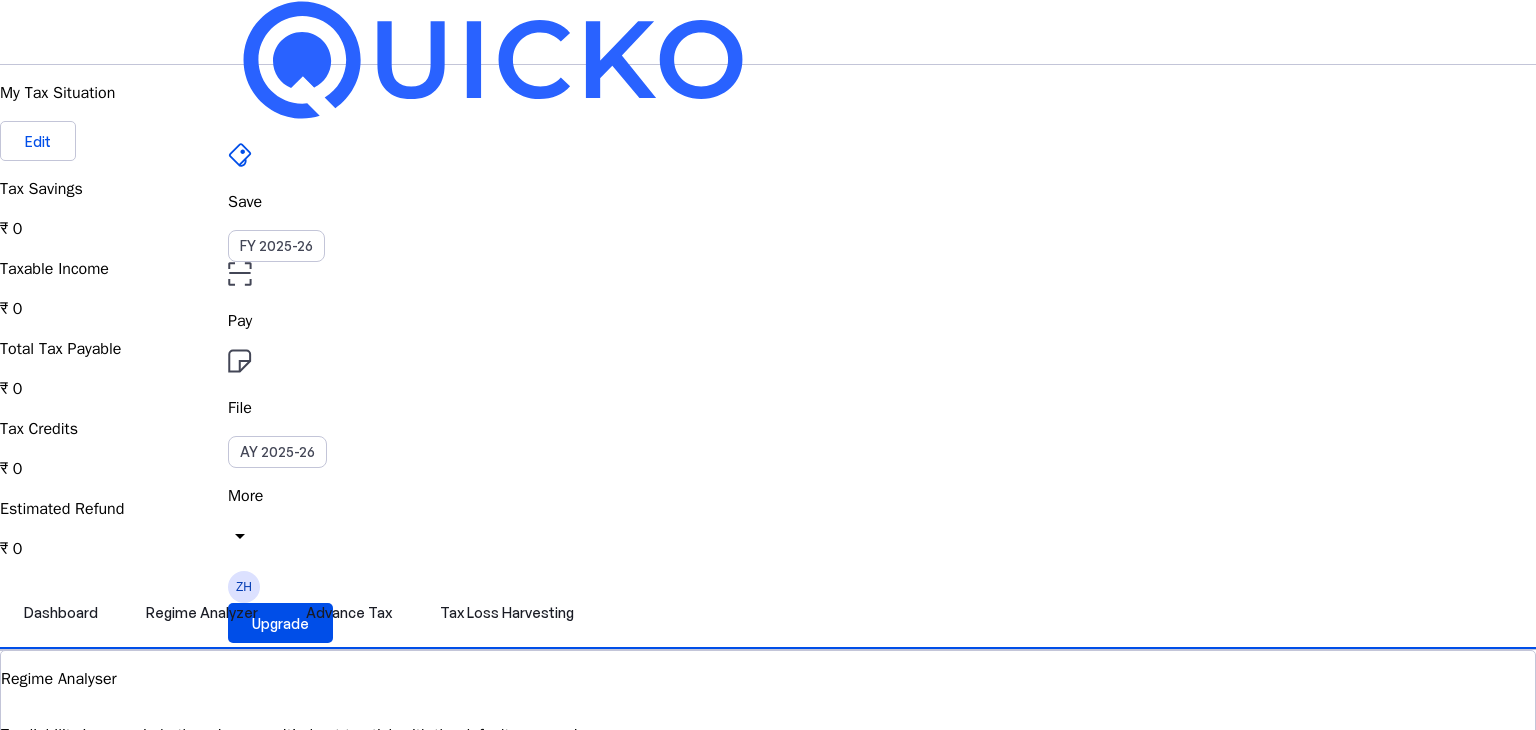 scroll, scrollTop: 0, scrollLeft: 0, axis: both 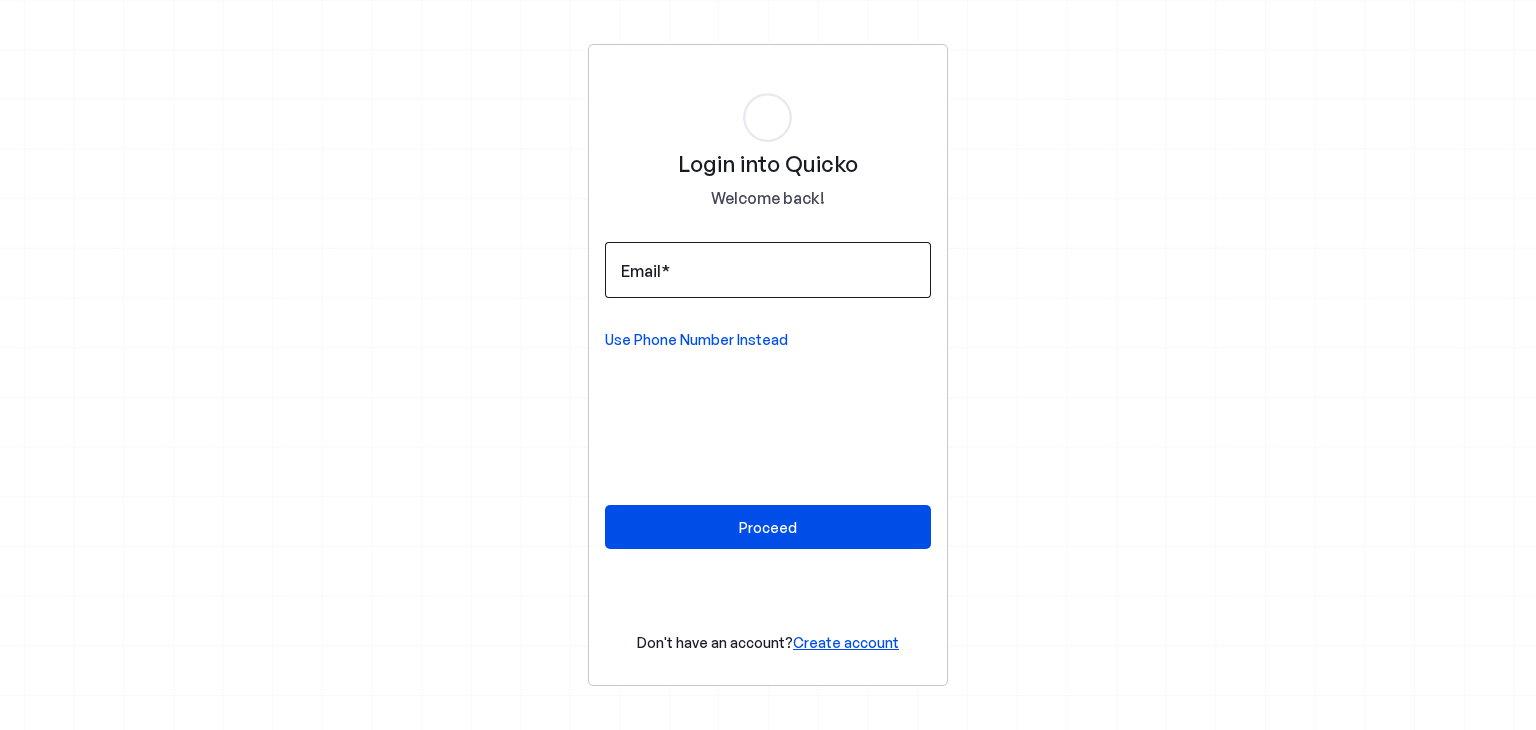 click at bounding box center (768, 270) 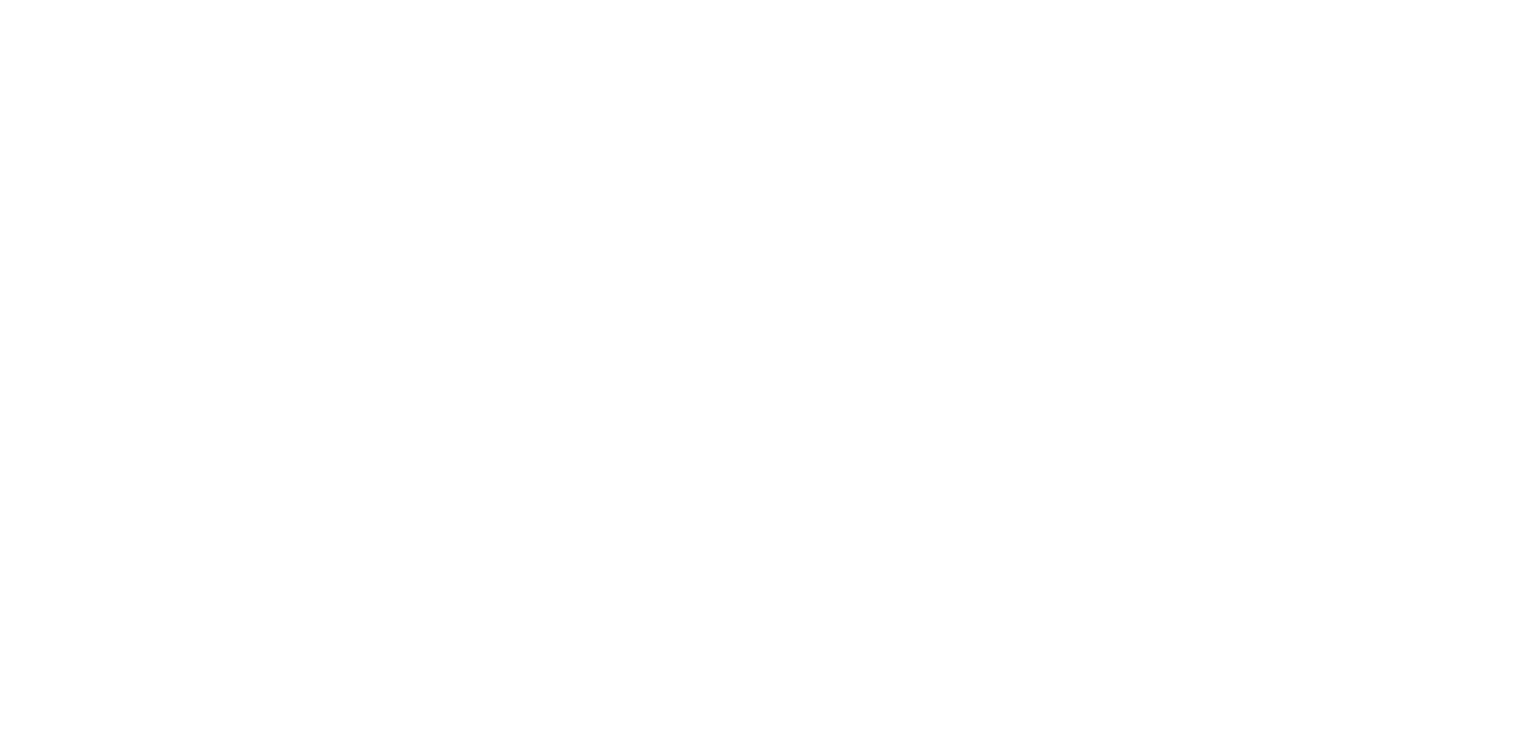 scroll, scrollTop: 0, scrollLeft: 0, axis: both 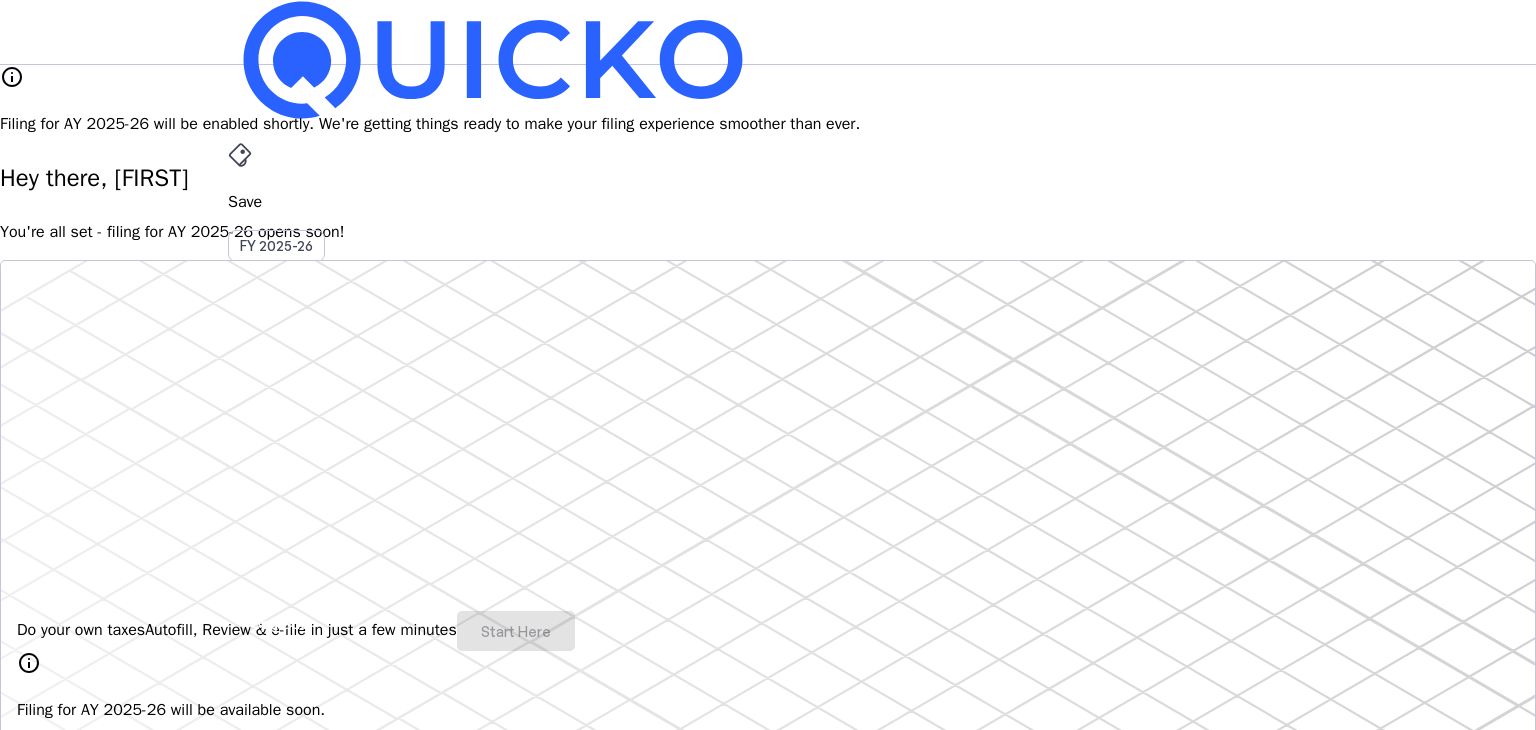 click on "ZH" at bounding box center (244, 587) 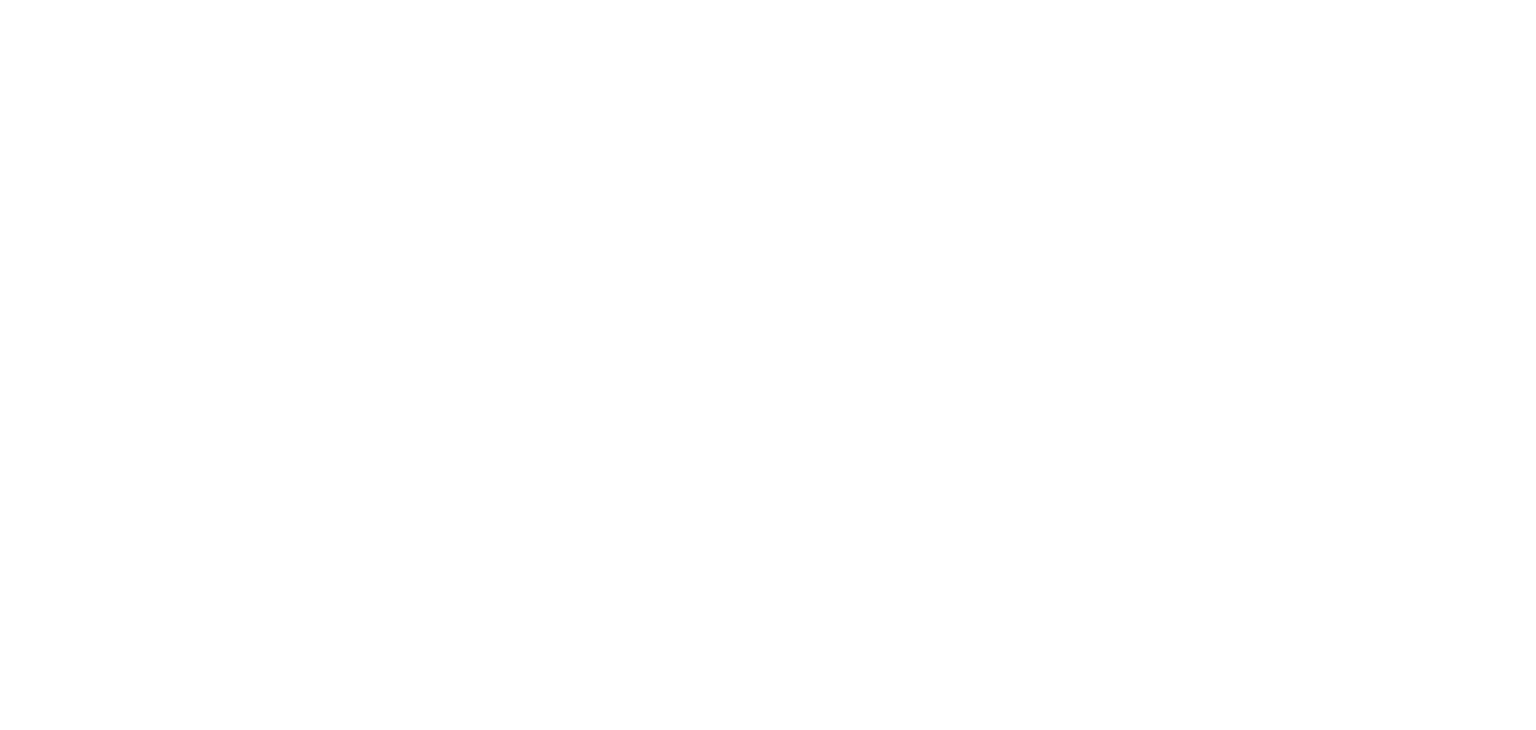 scroll, scrollTop: 0, scrollLeft: 0, axis: both 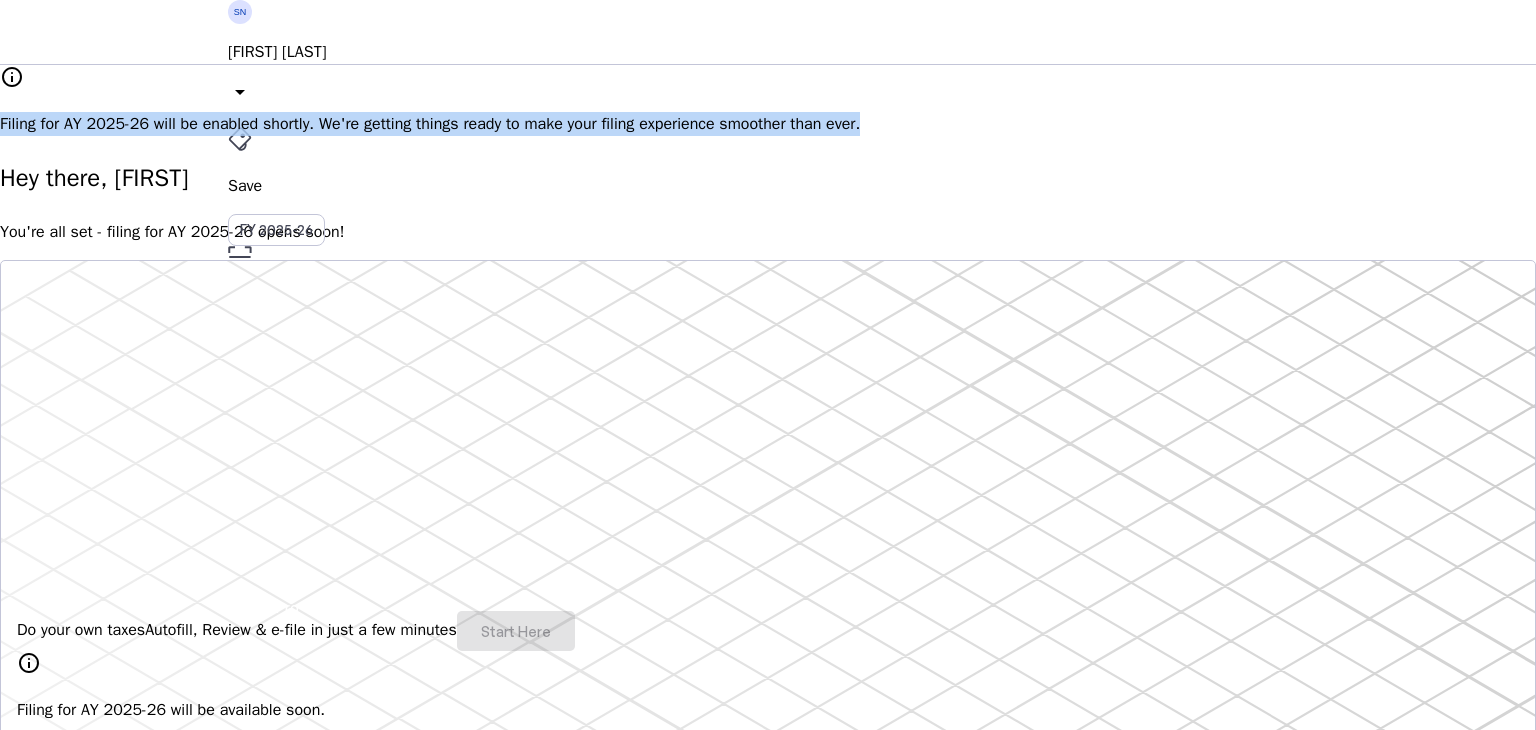 drag, startPoint x: 392, startPoint y: 103, endPoint x: 1234, endPoint y: 96, distance: 842.0291 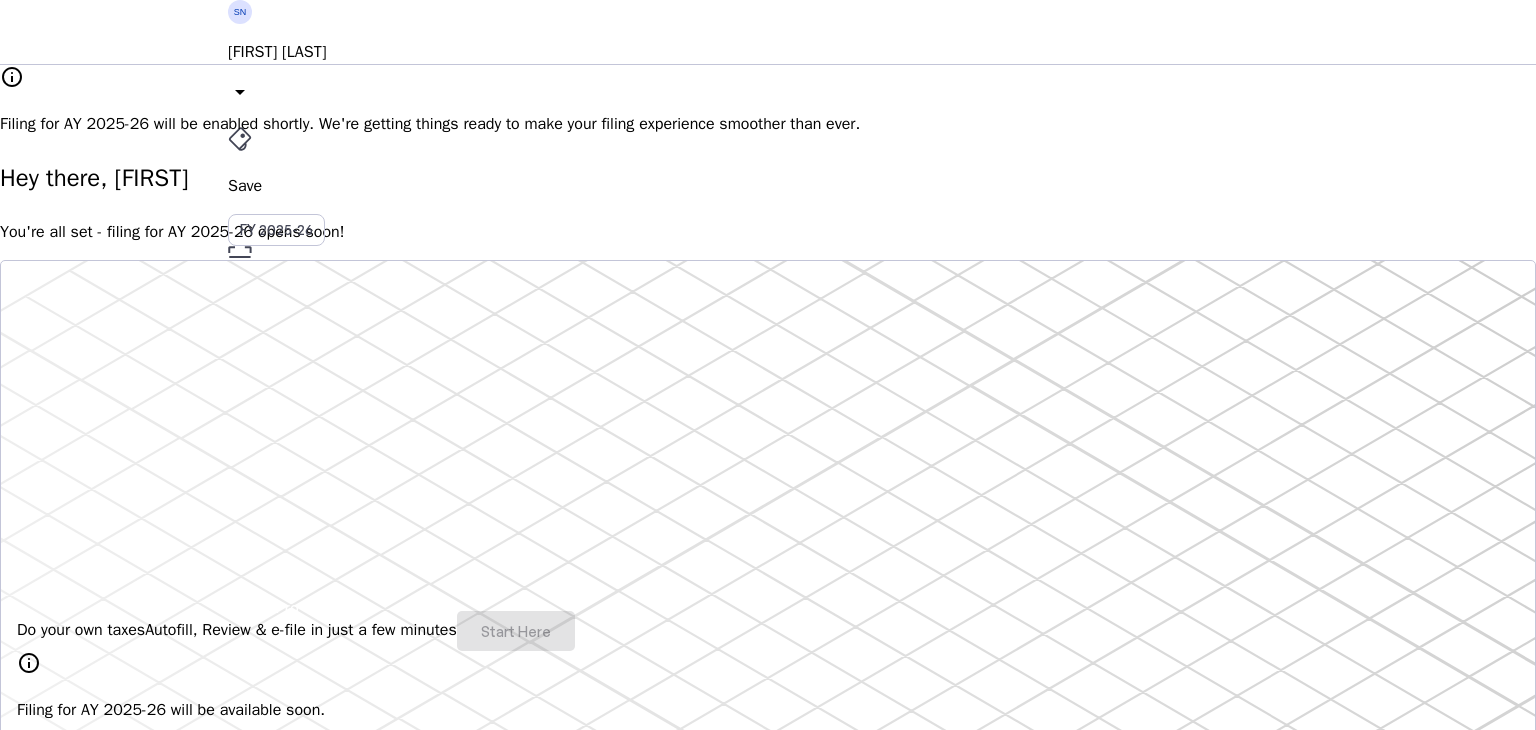 click on "[FIRST] [LAST]" at bounding box center (768, 52) 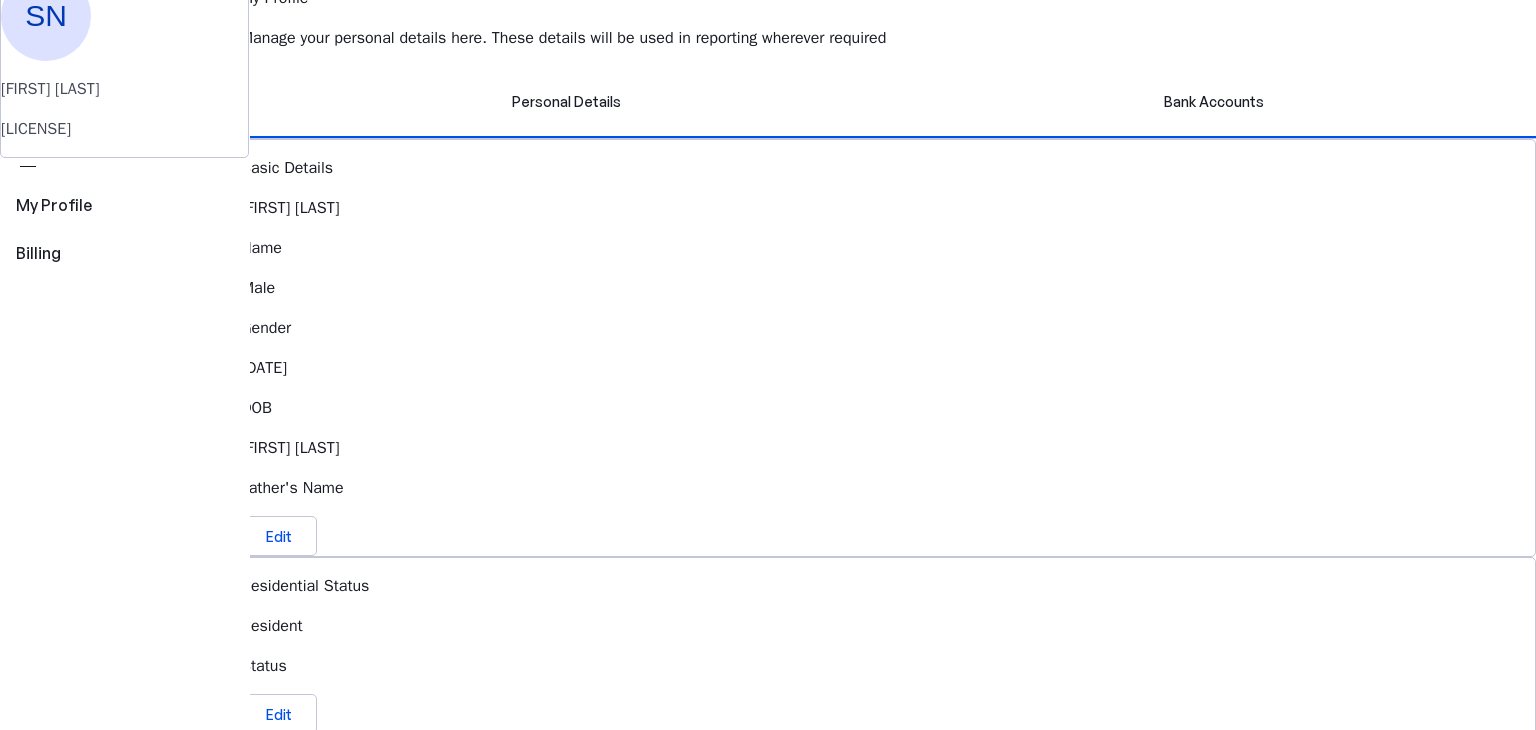 scroll, scrollTop: 200, scrollLeft: 0, axis: vertical 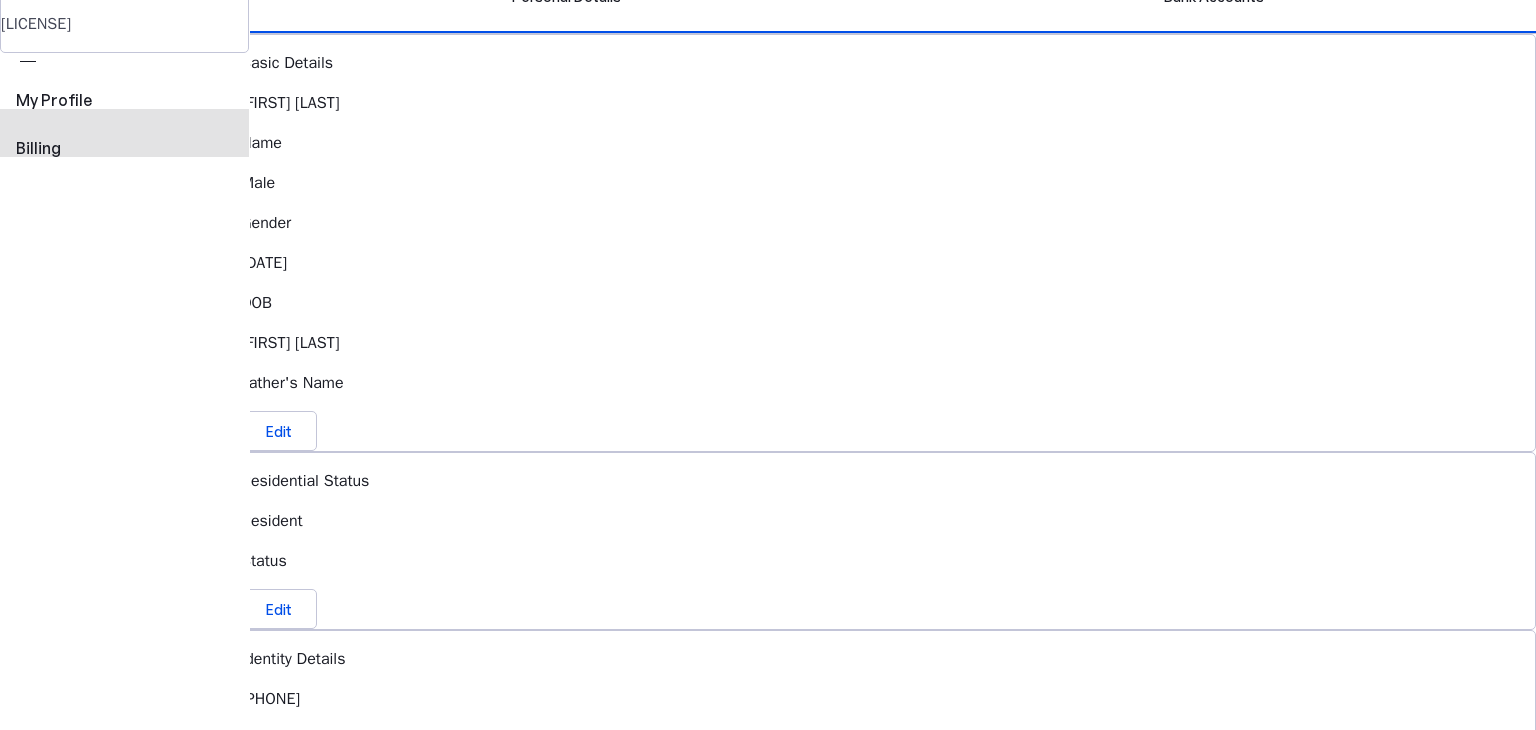 click on "view_carousel Billing" at bounding box center [124, 125] 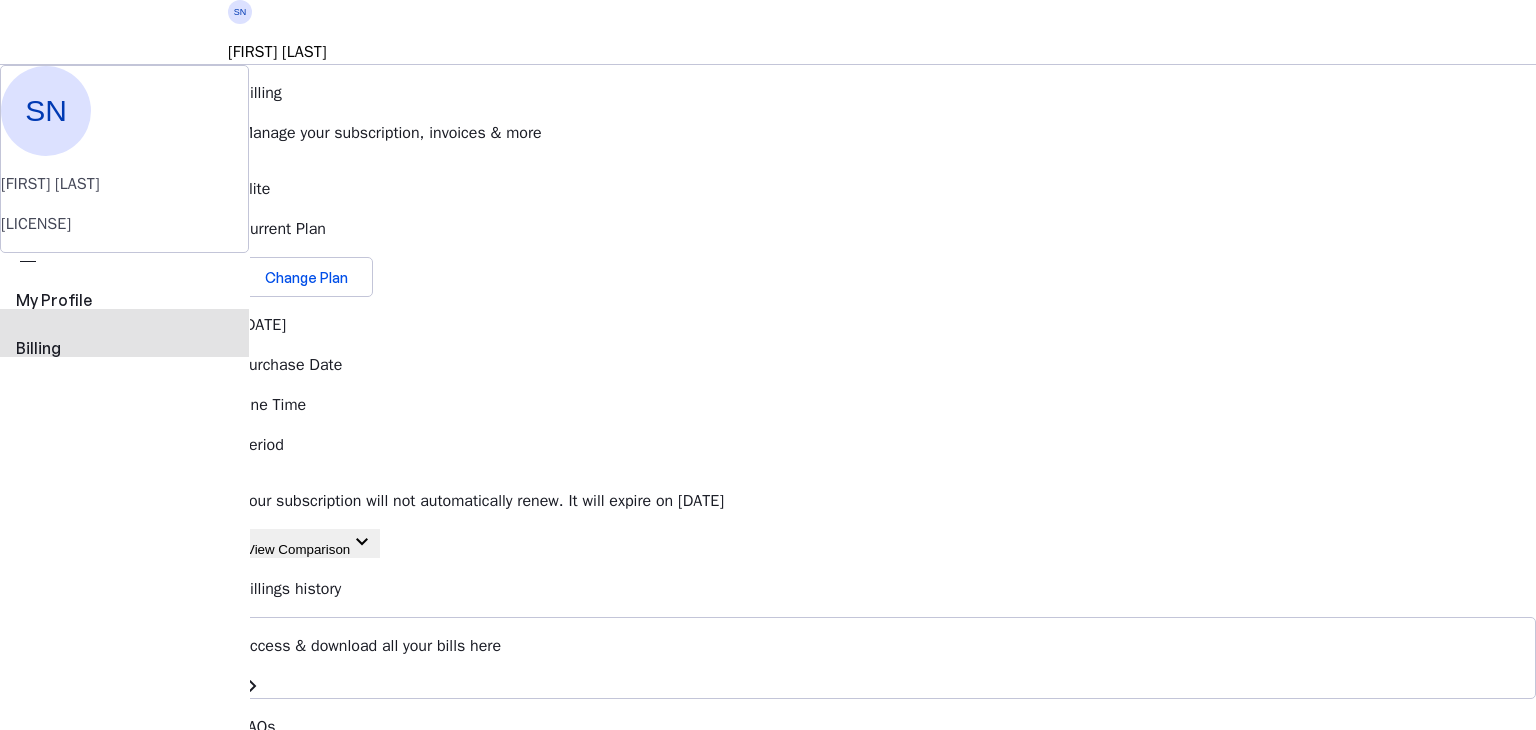 scroll, scrollTop: 356, scrollLeft: 0, axis: vertical 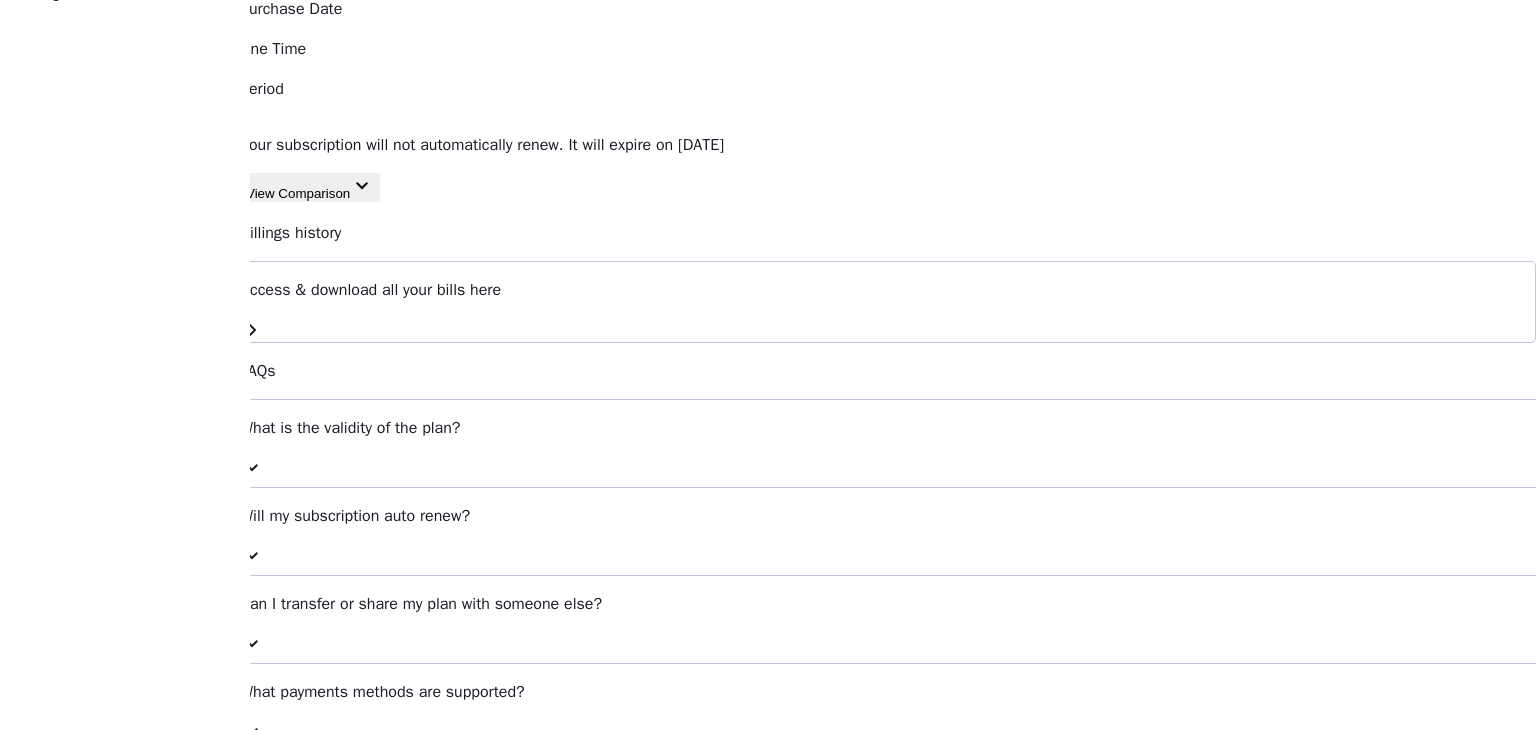 click on "Access & download all your bills here" at bounding box center [888, 290] 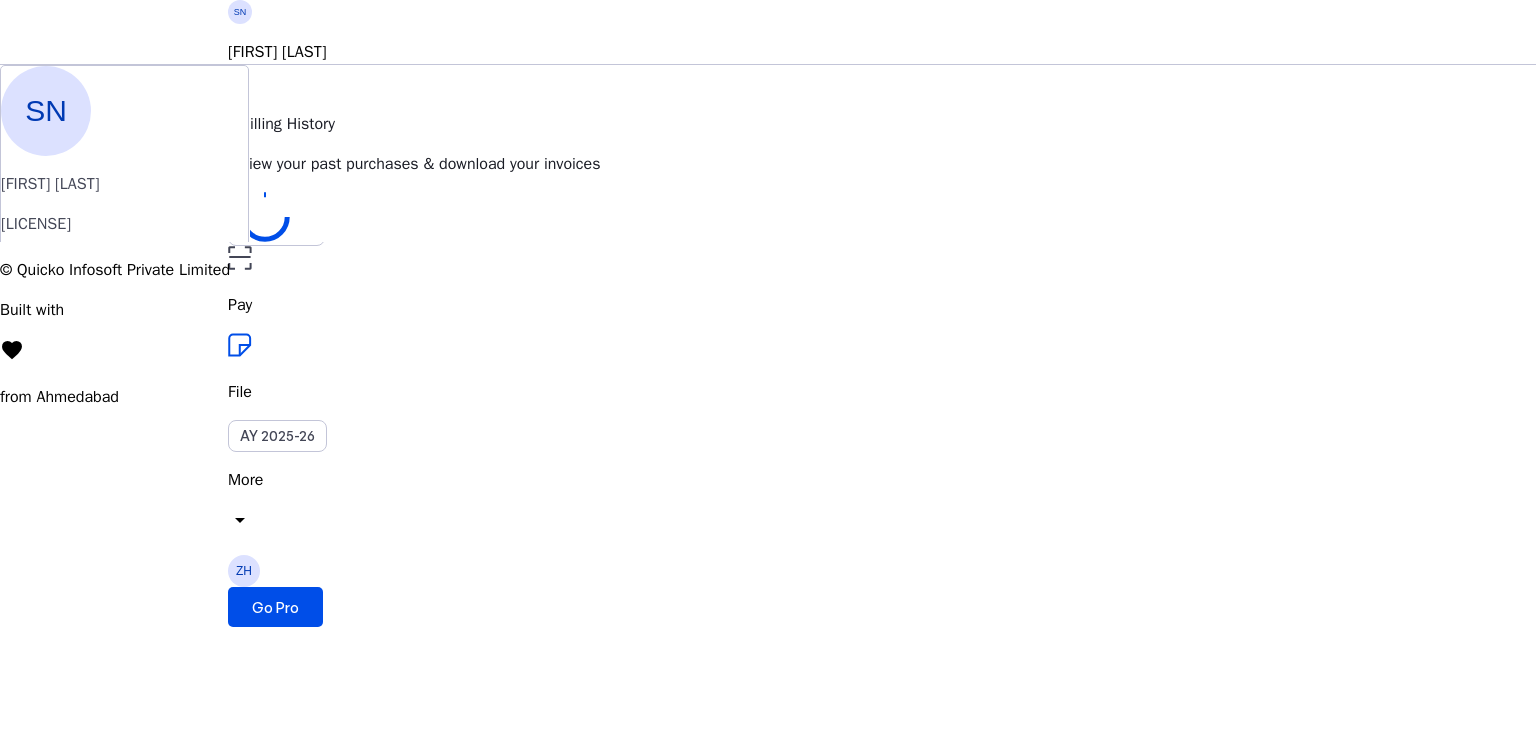scroll, scrollTop: 0, scrollLeft: 0, axis: both 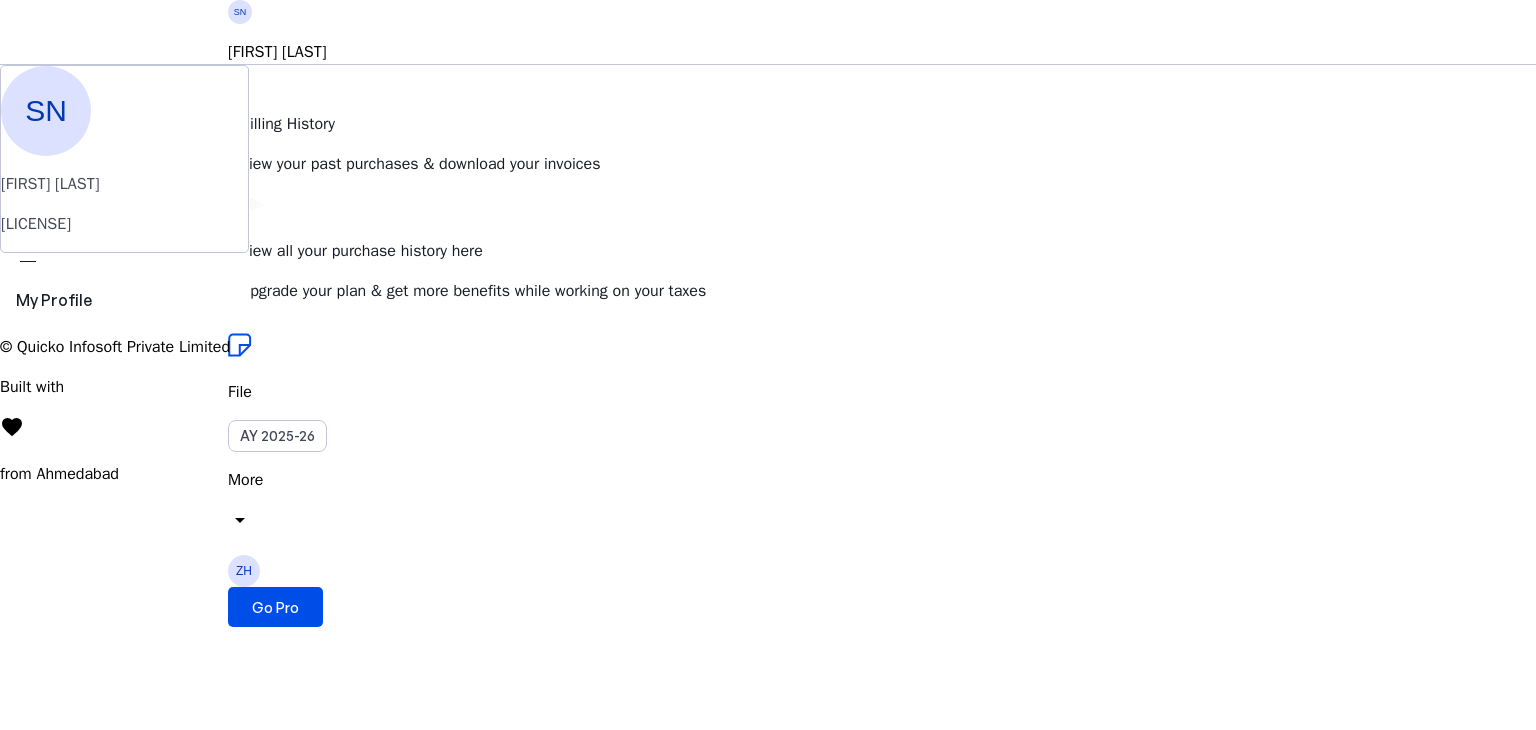 click at bounding box center (252, 77) 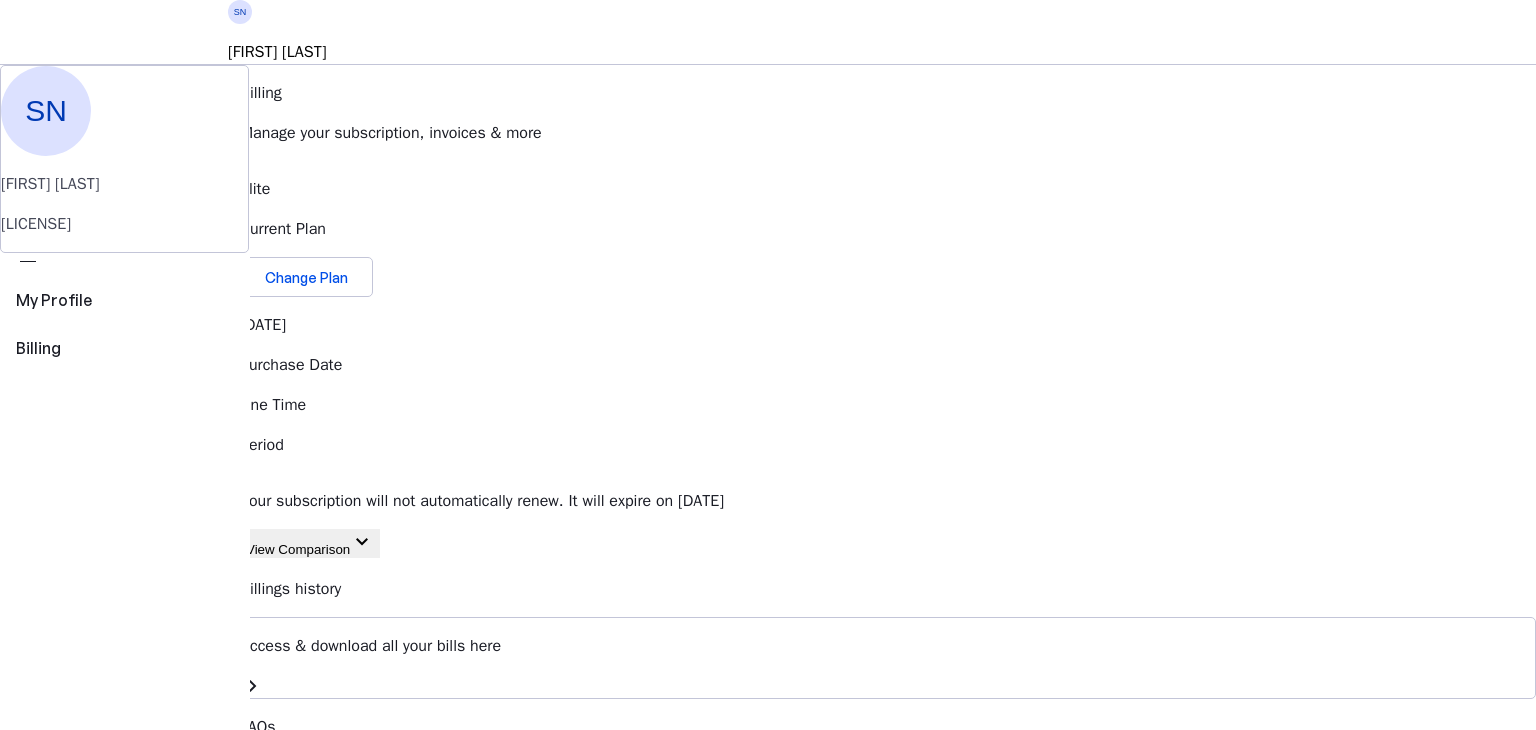 click on "Current Plan" at bounding box center [888, 229] 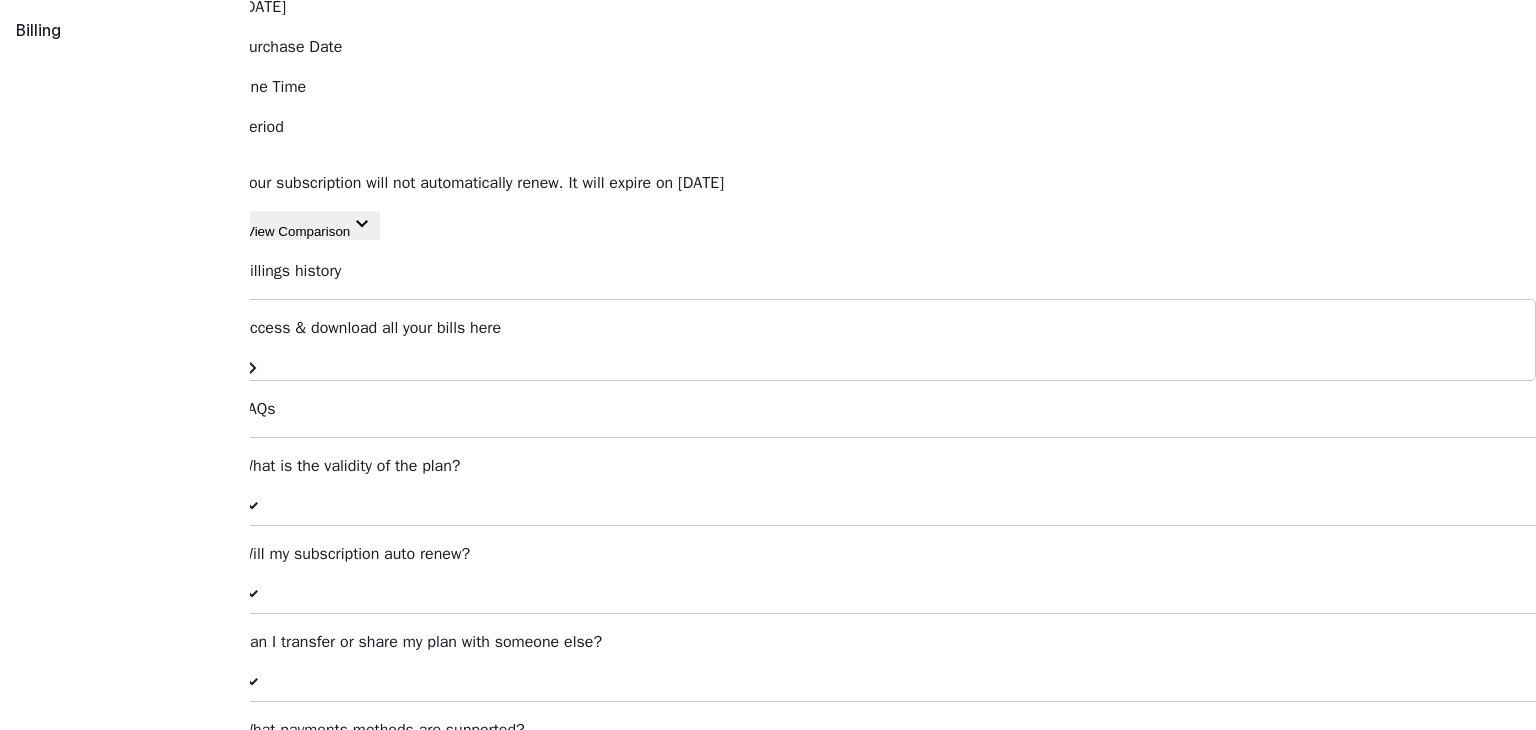 scroll, scrollTop: 356, scrollLeft: 0, axis: vertical 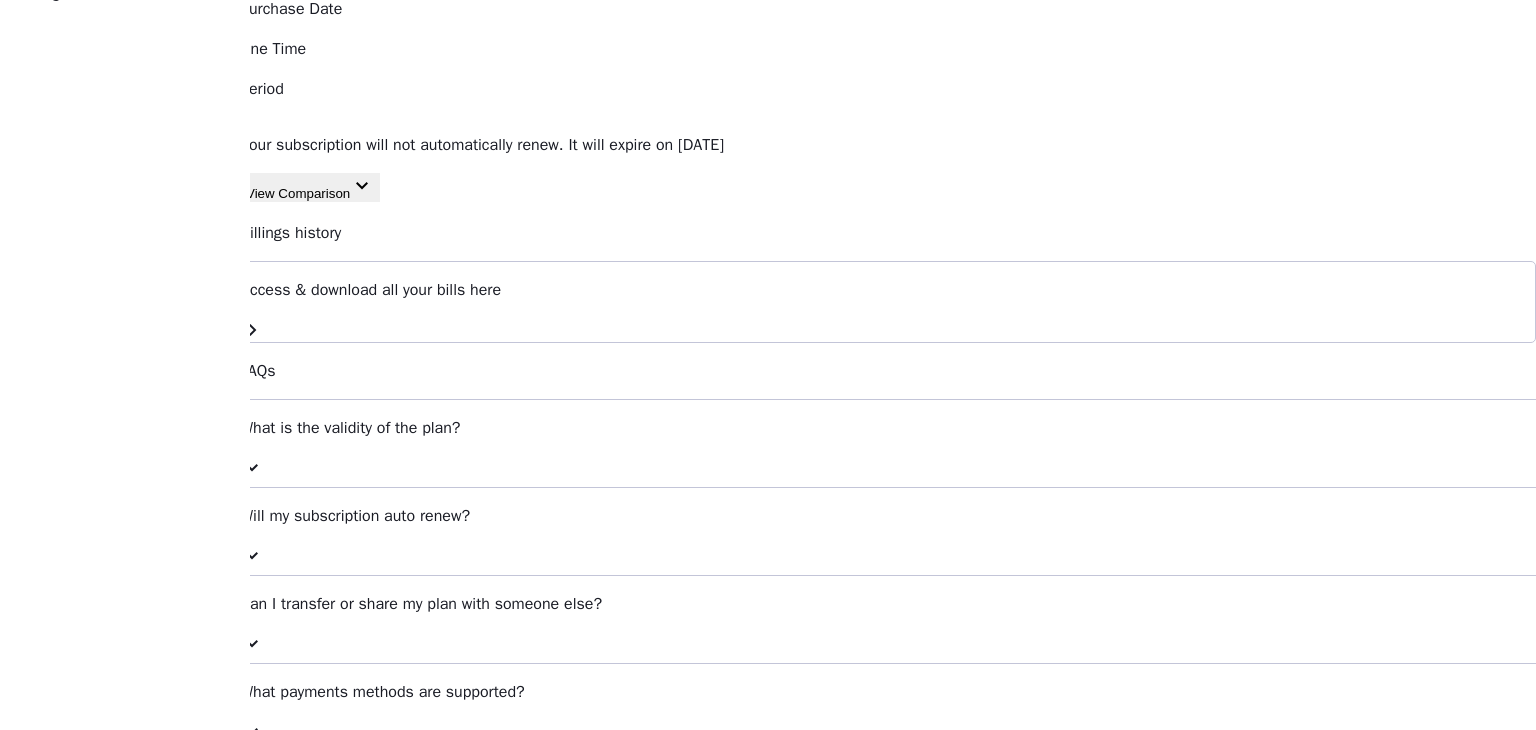 click on "What is the validity of the plan?" at bounding box center [888, 428] 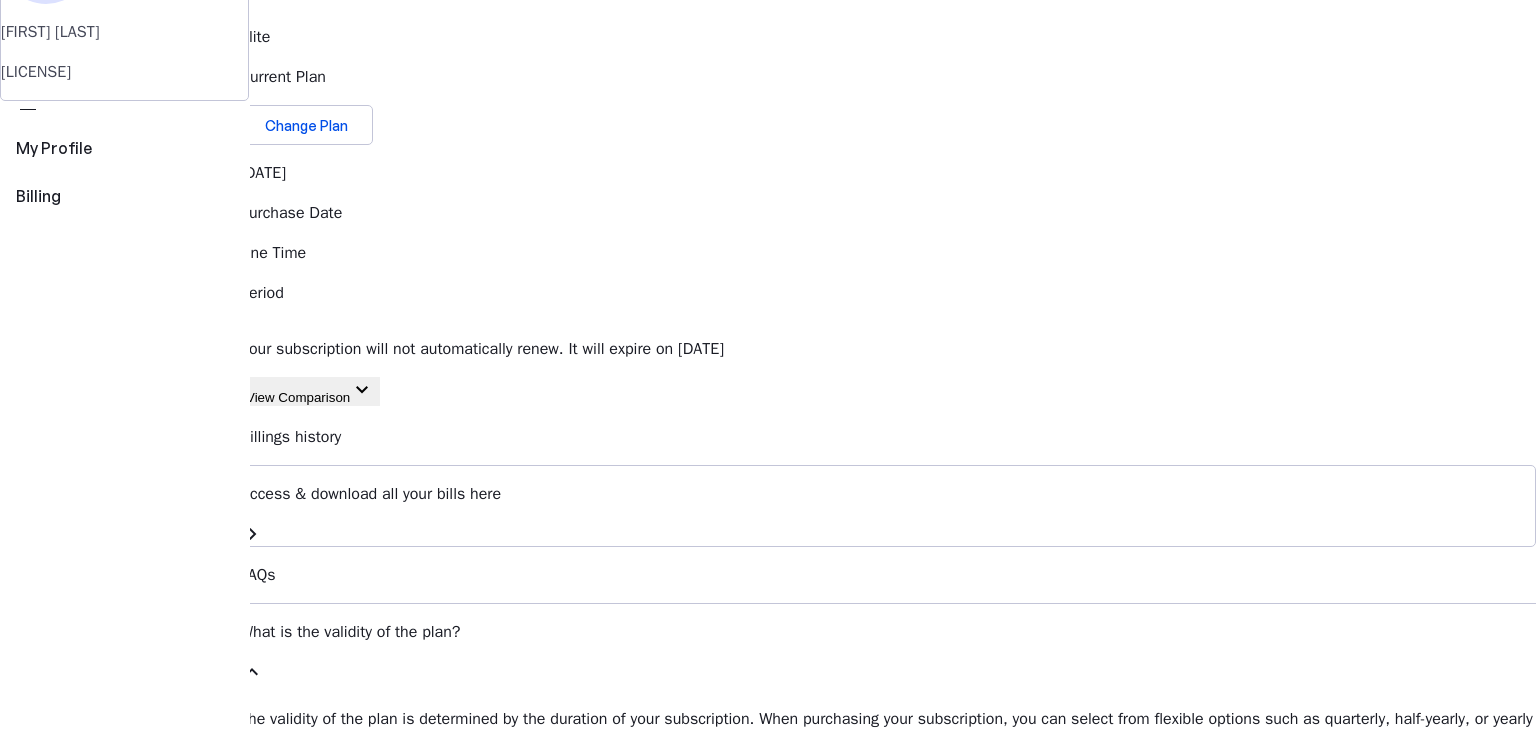 scroll, scrollTop: 0, scrollLeft: 0, axis: both 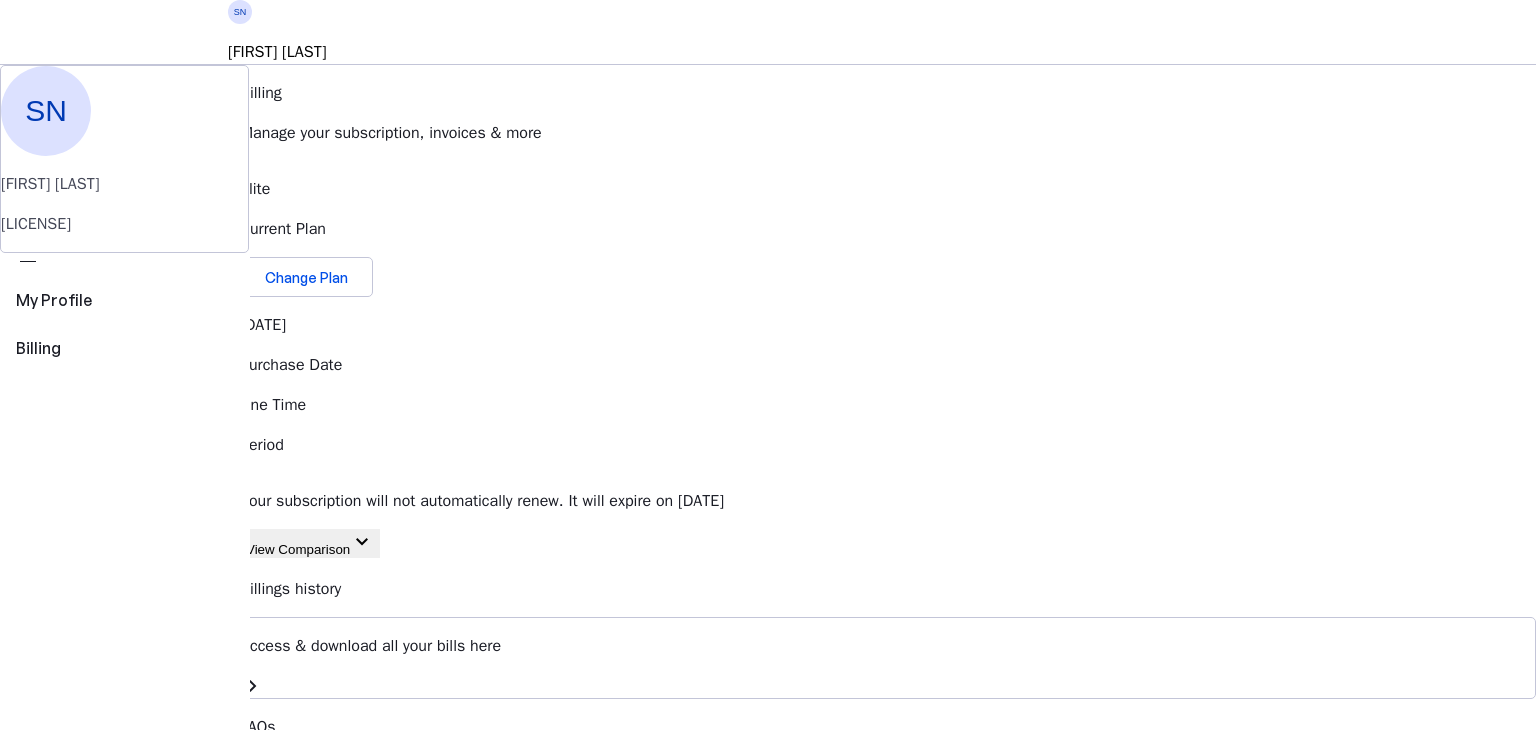 click on "FY 2025-26" at bounding box center (276, 230) 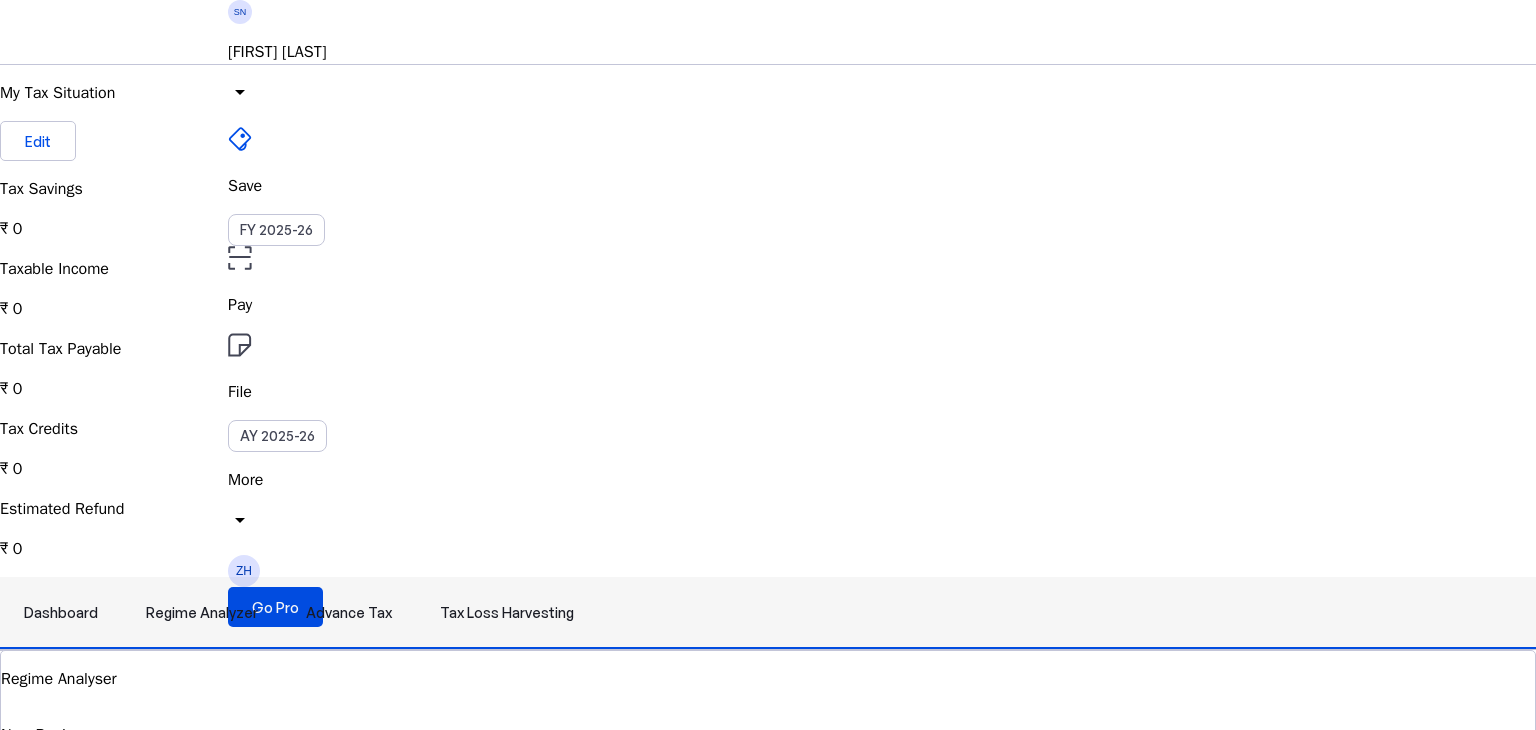 scroll, scrollTop: 0, scrollLeft: 0, axis: both 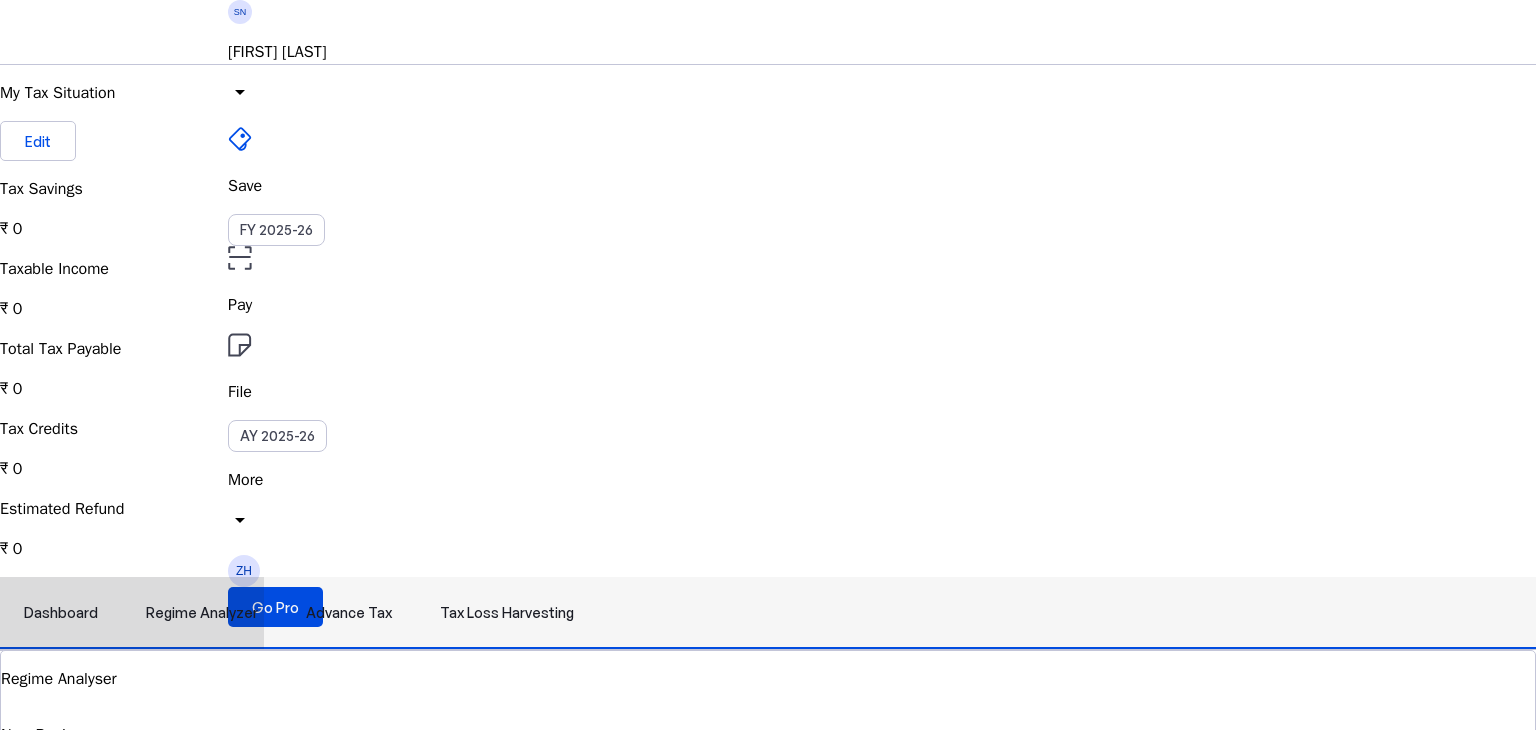 click on "Regime Analyzer" at bounding box center (202, 613) 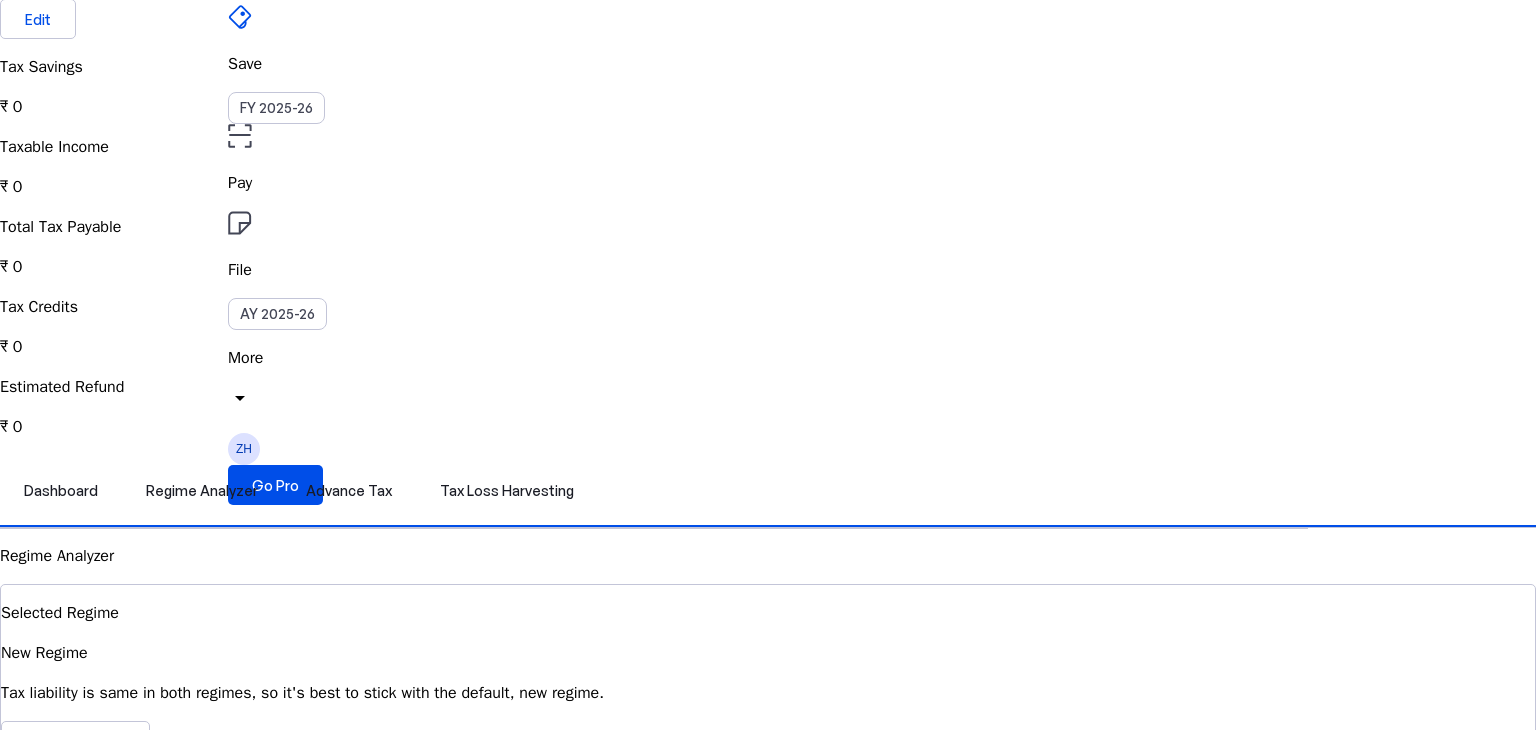 scroll, scrollTop: 10, scrollLeft: 0, axis: vertical 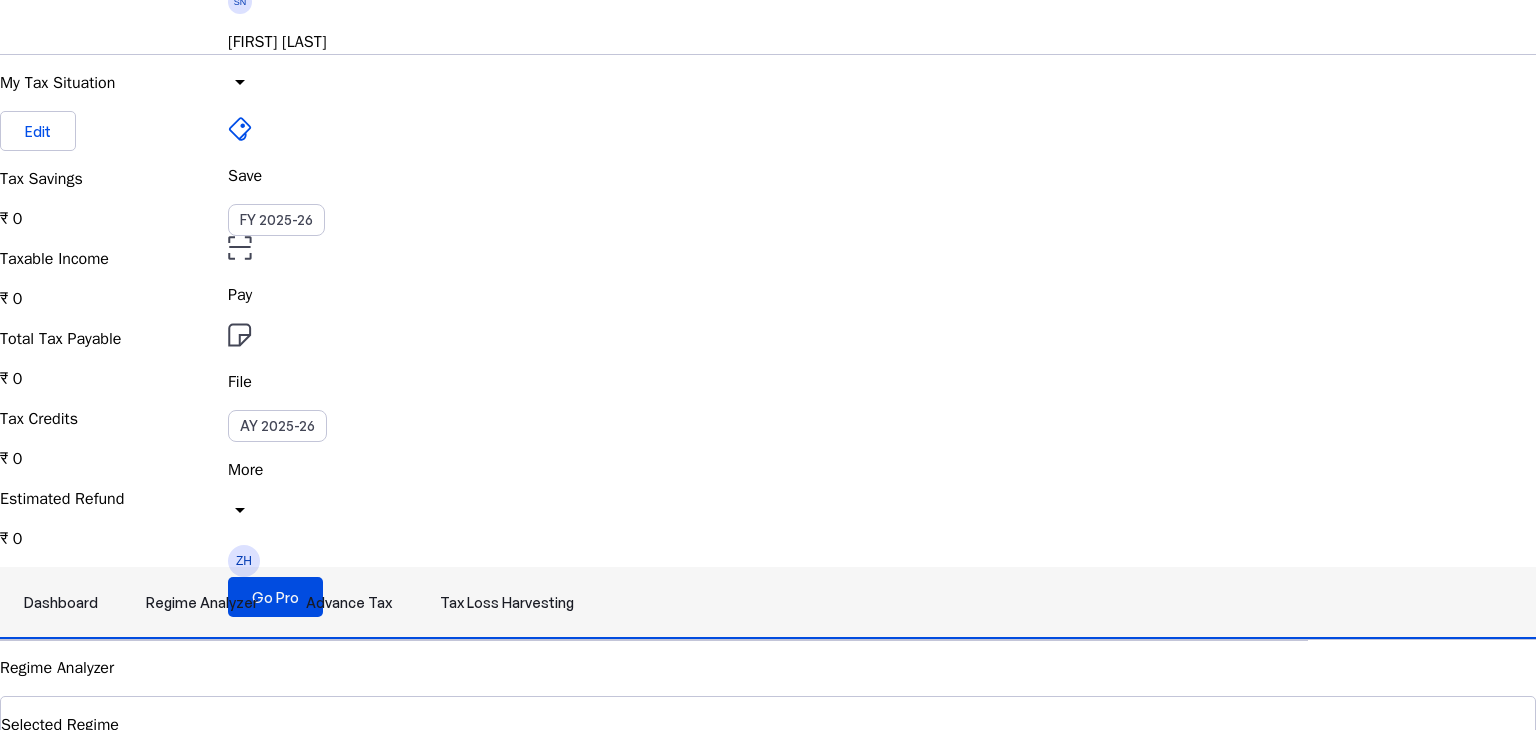 click on "Advance Tax" at bounding box center [349, 603] 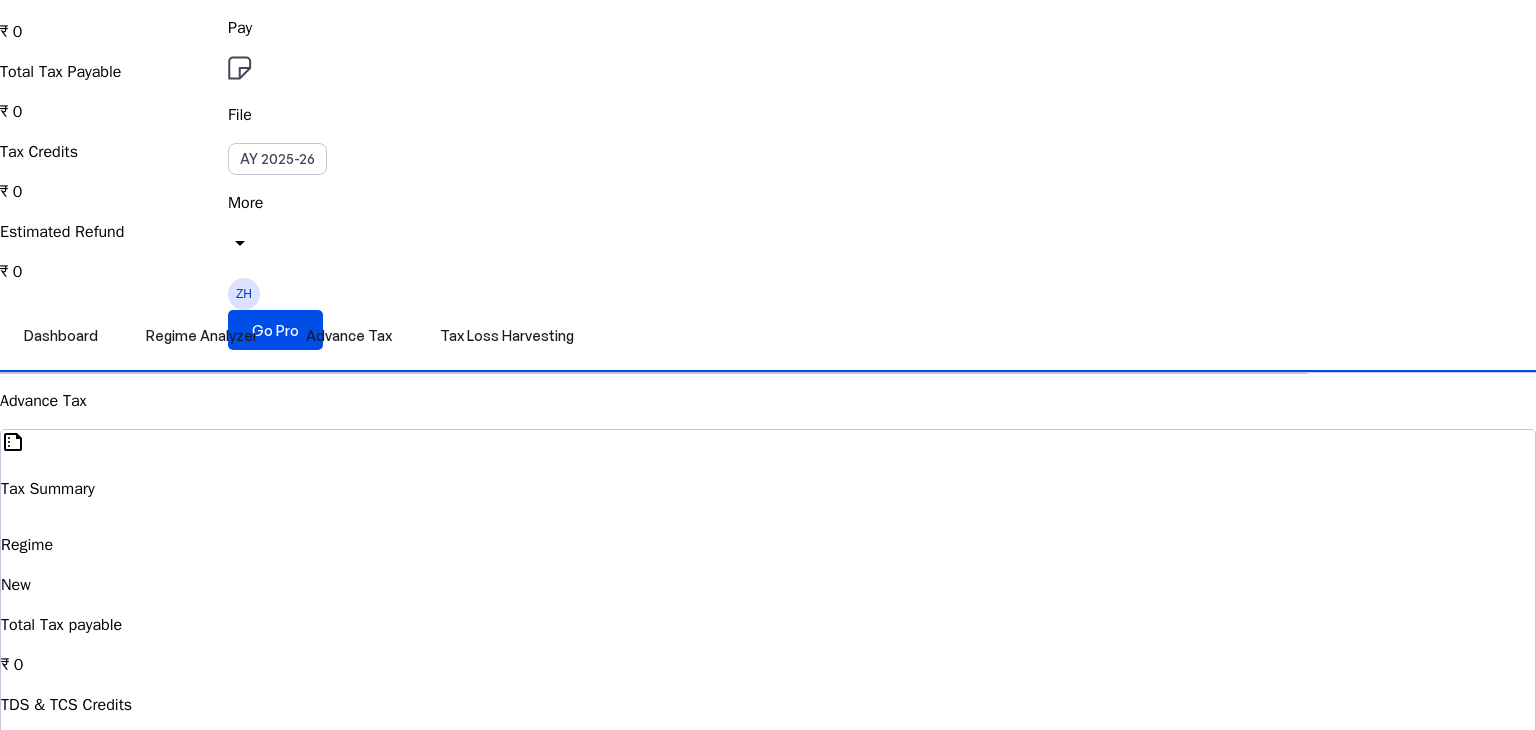 scroll, scrollTop: 0, scrollLeft: 0, axis: both 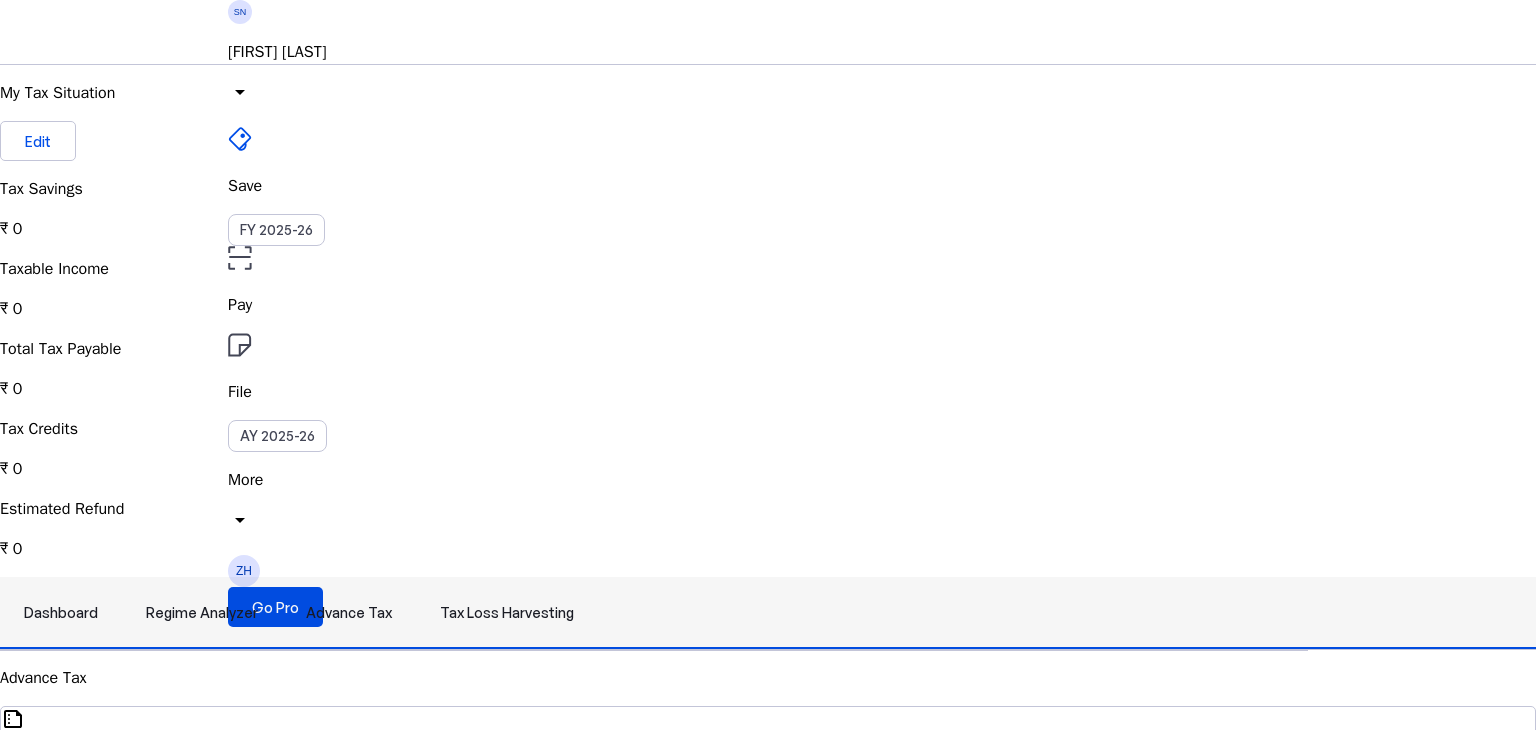 click on "Tax Loss Harvesting" at bounding box center [507, 613] 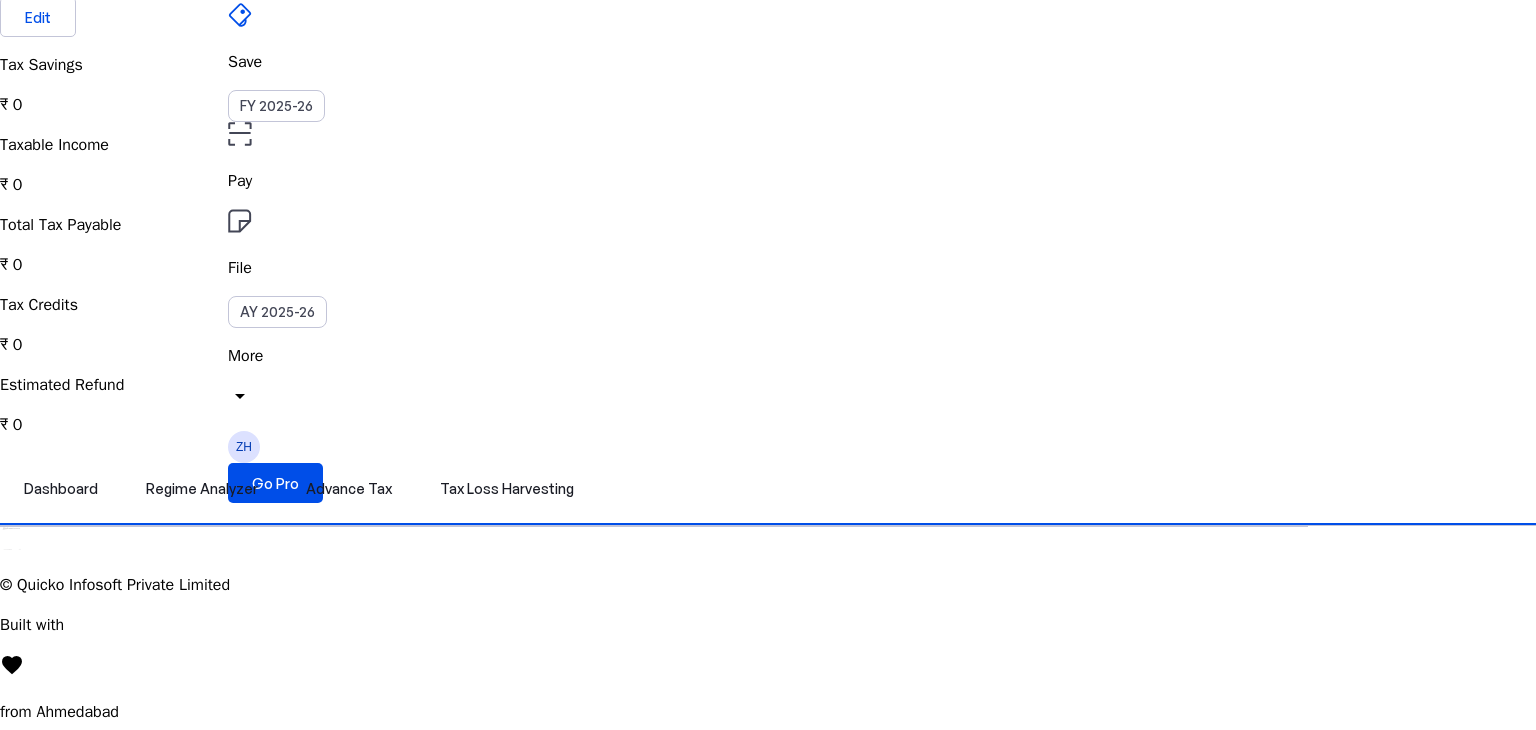 scroll, scrollTop: 0, scrollLeft: 0, axis: both 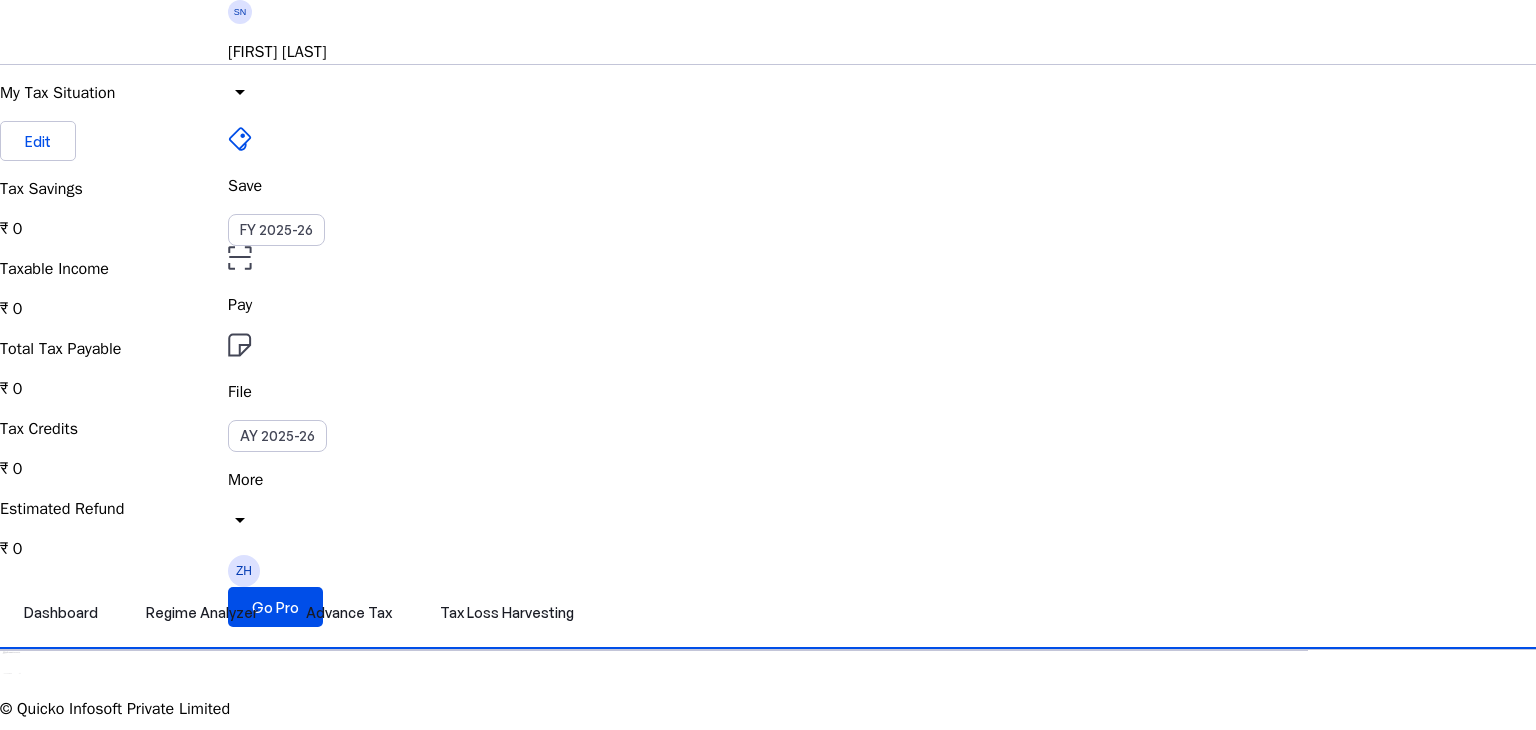 click on "More" at bounding box center (768, 480) 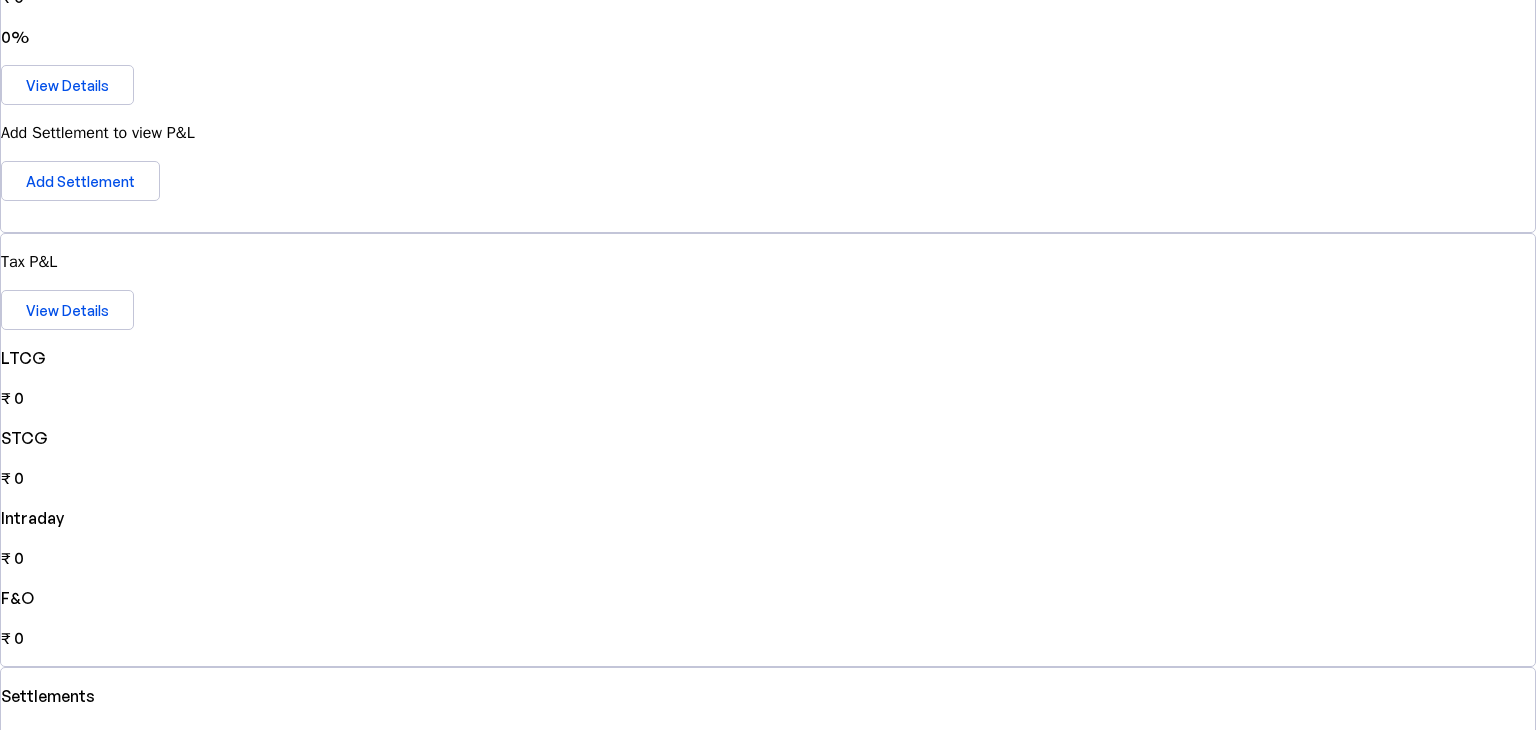 scroll, scrollTop: 18, scrollLeft: 0, axis: vertical 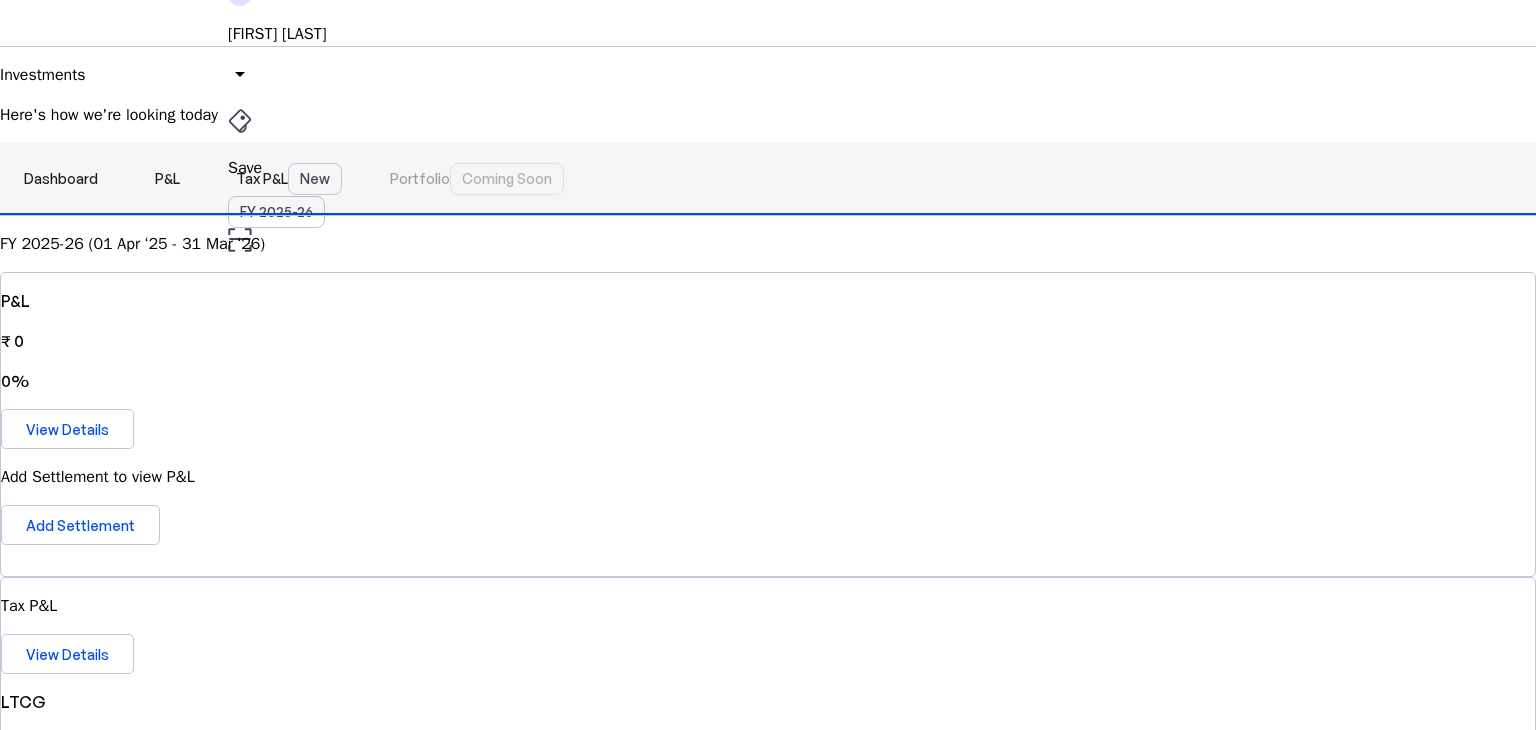 click on "Tax P&L  New" at bounding box center (289, 179) 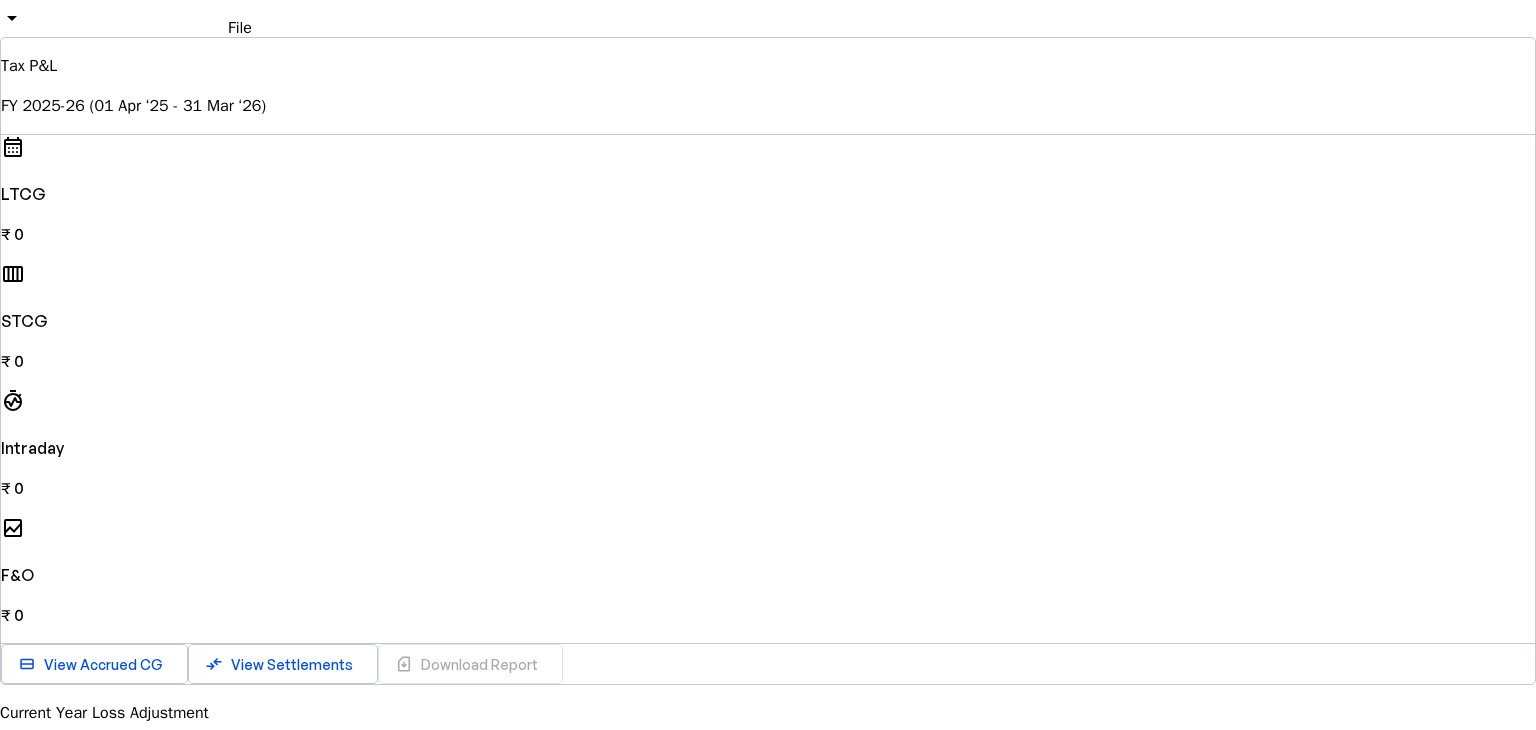 scroll, scrollTop: 200, scrollLeft: 0, axis: vertical 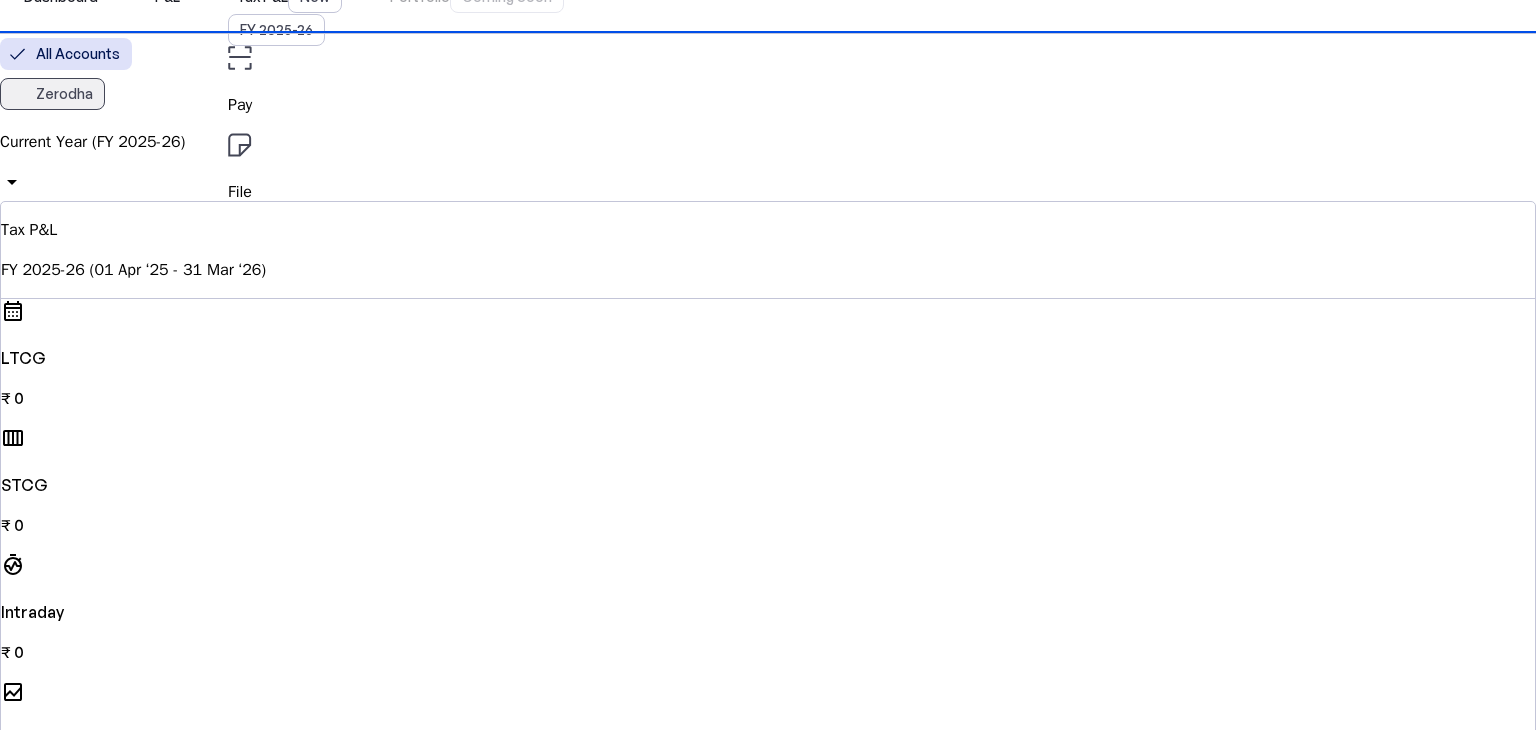 click on "Zerodha" at bounding box center [64, 94] 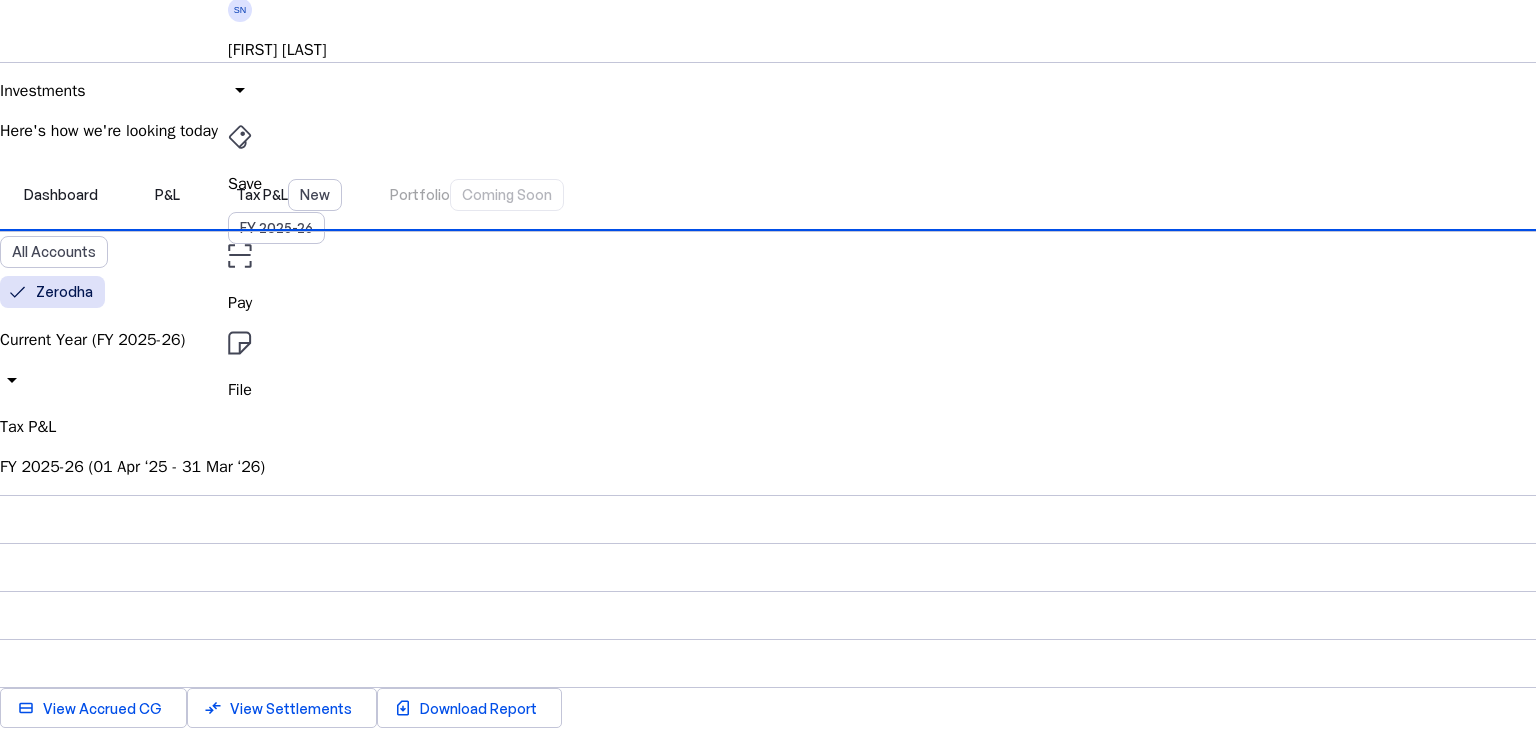 scroll, scrollTop: 0, scrollLeft: 0, axis: both 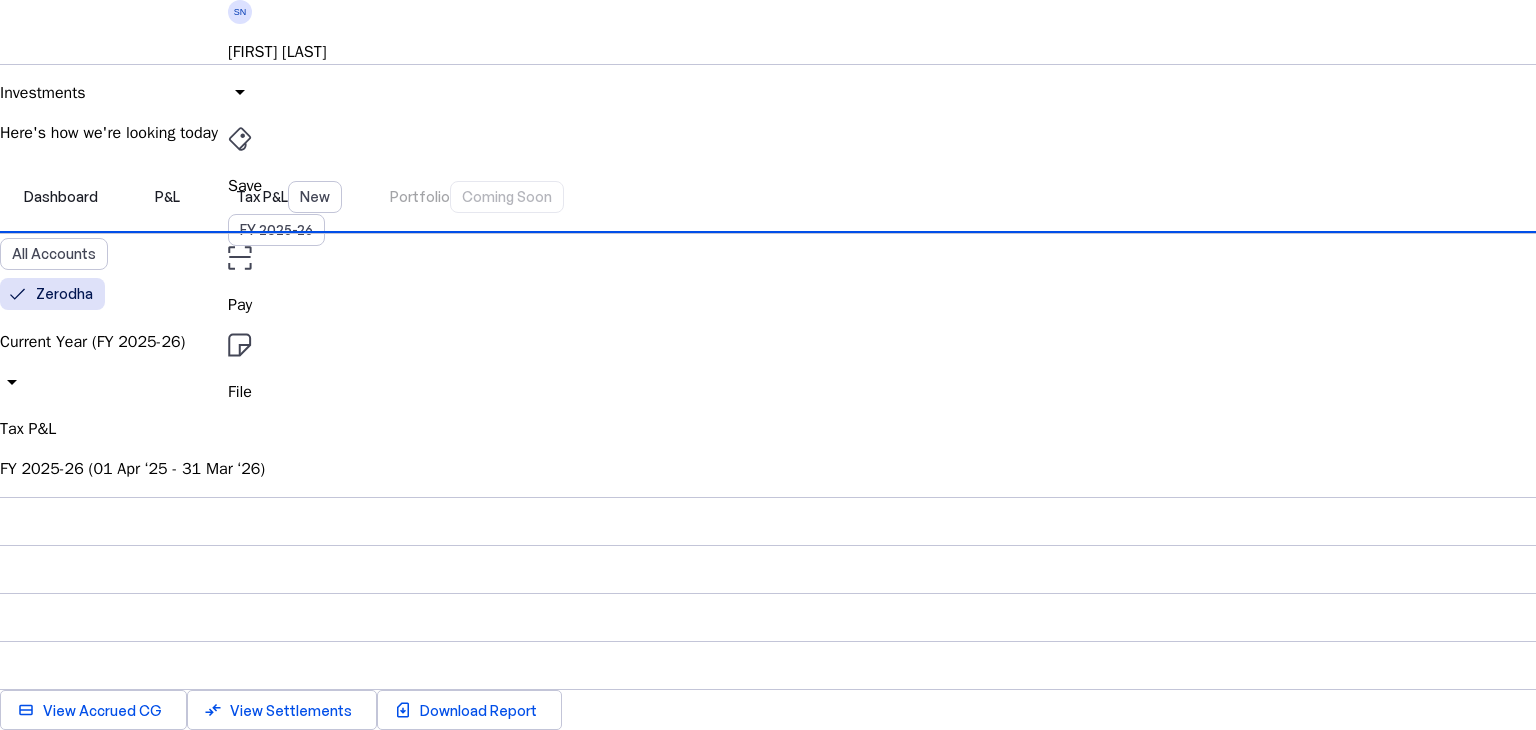 click on "Dashboard   P&L   Tax P&L  New  Portfolio  Coming Soon" at bounding box center (768, 197) 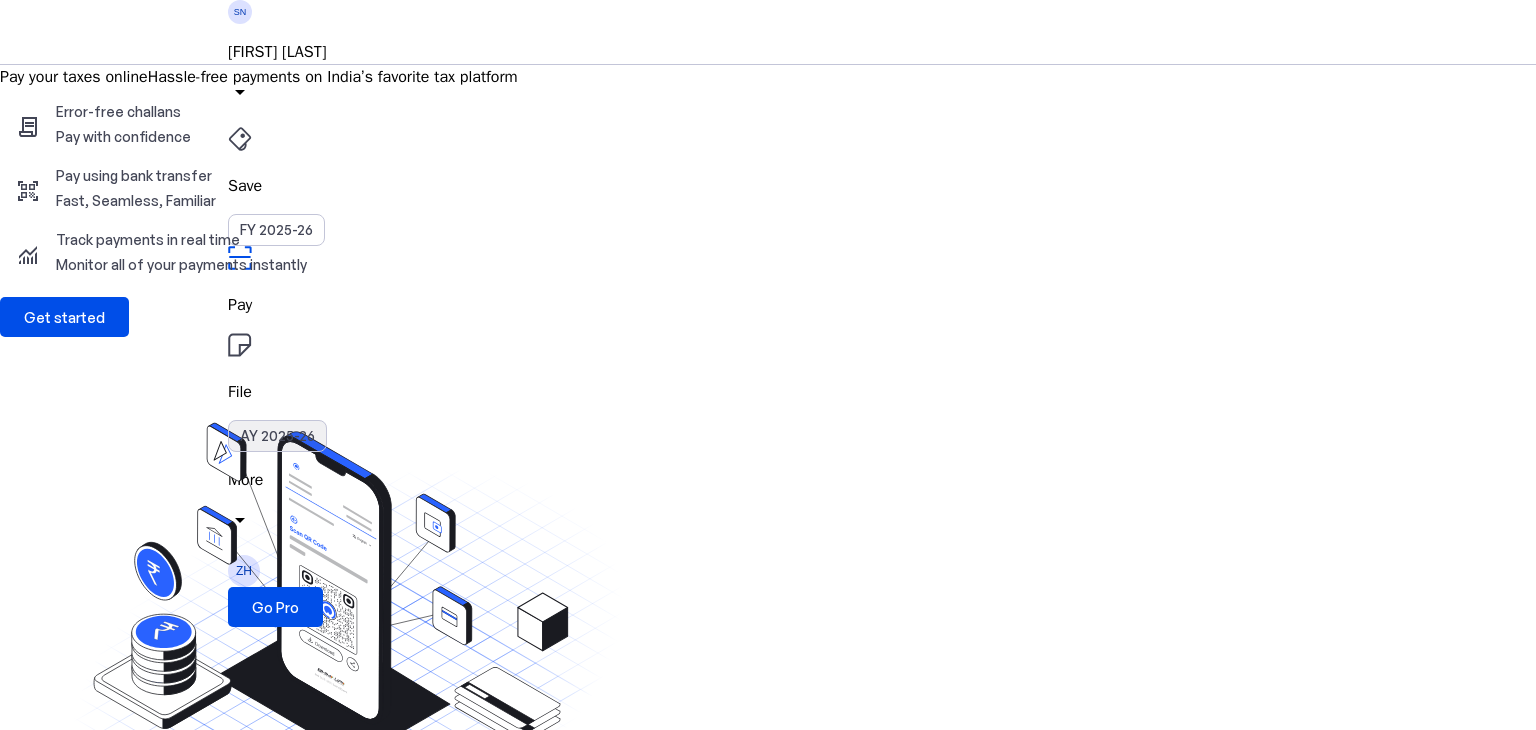 click on "AY 2025-26" at bounding box center (277, 436) 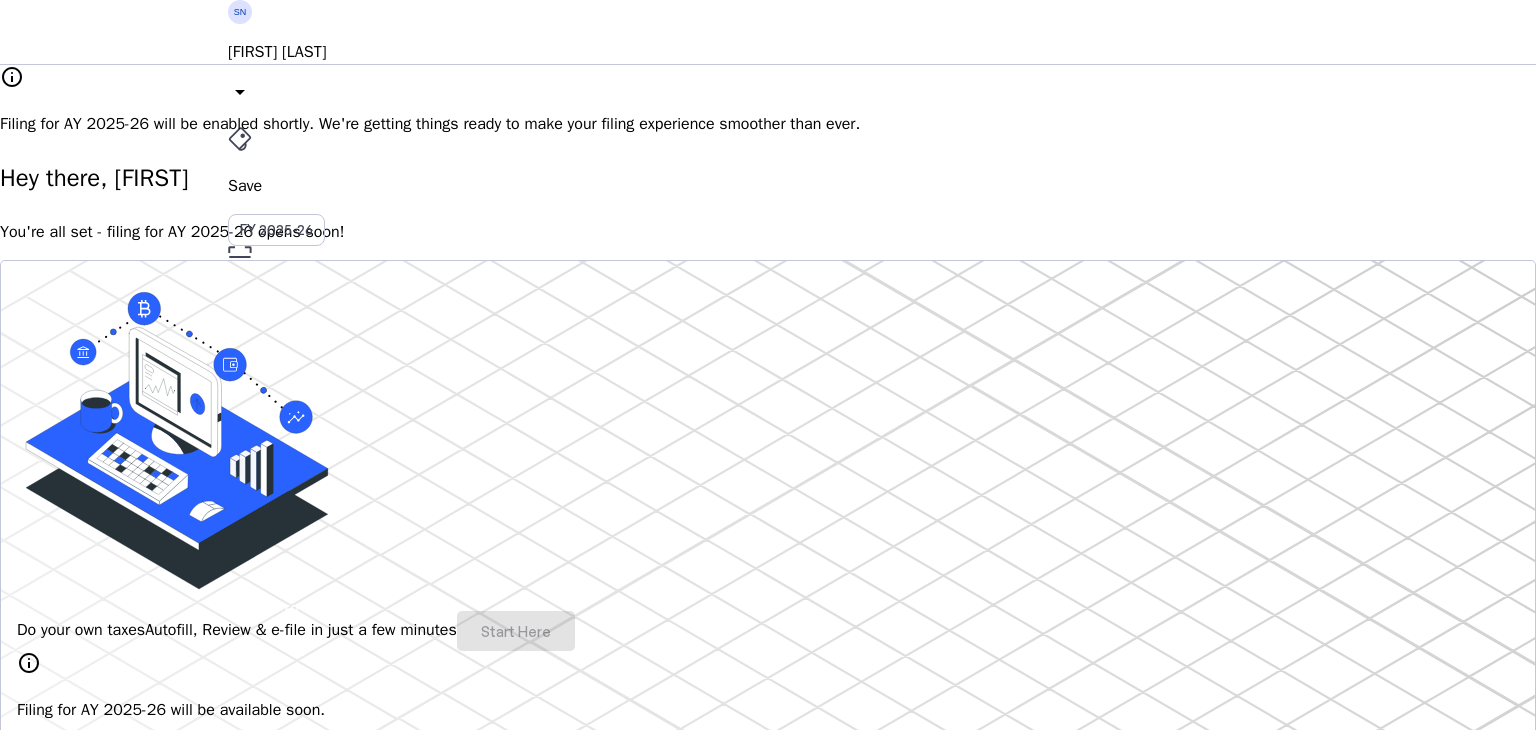 click on "[FIRST] [LAST]" at bounding box center (768, 52) 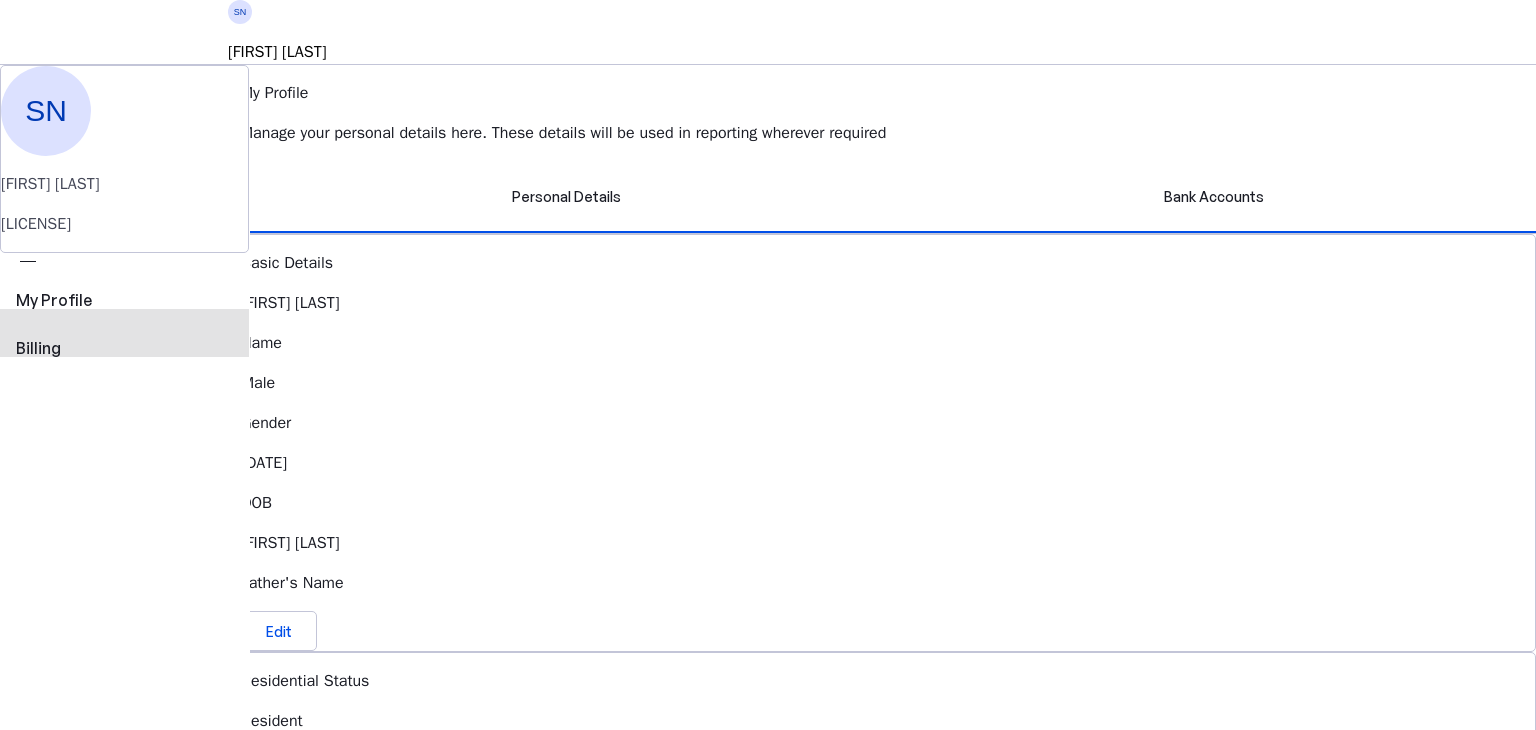 click on "view_carousel Billing" at bounding box center [124, 325] 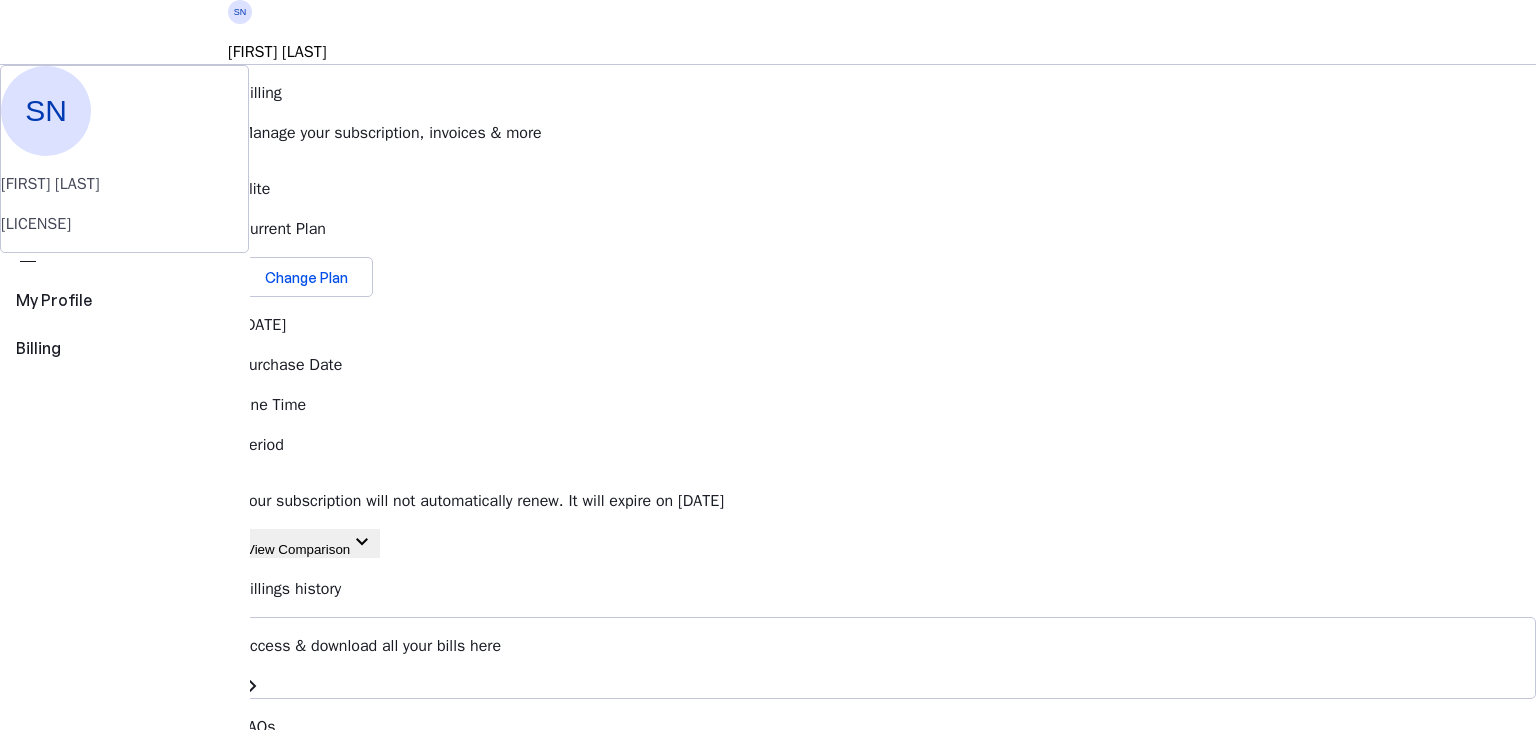 click on "More" at bounding box center (768, 480) 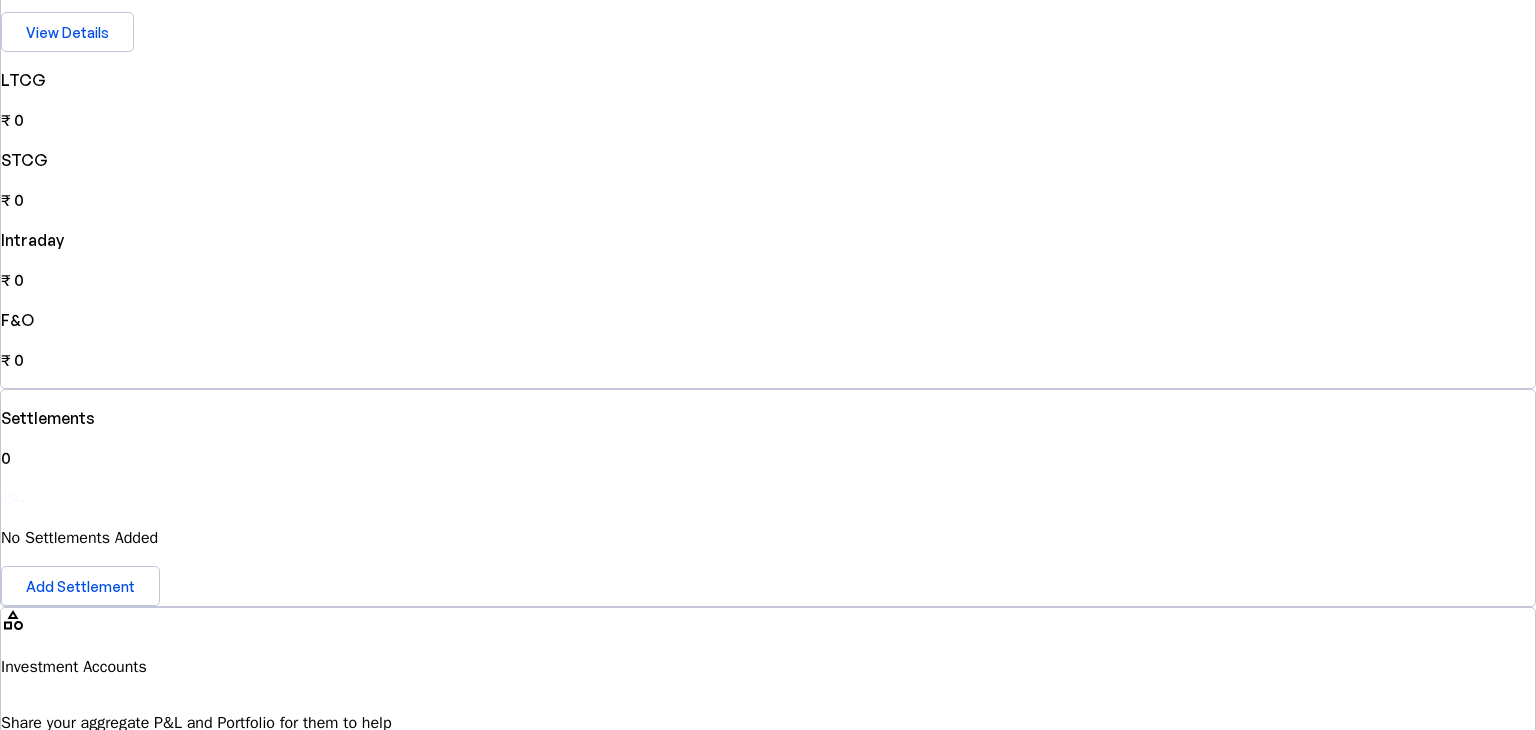 scroll, scrollTop: 418, scrollLeft: 0, axis: vertical 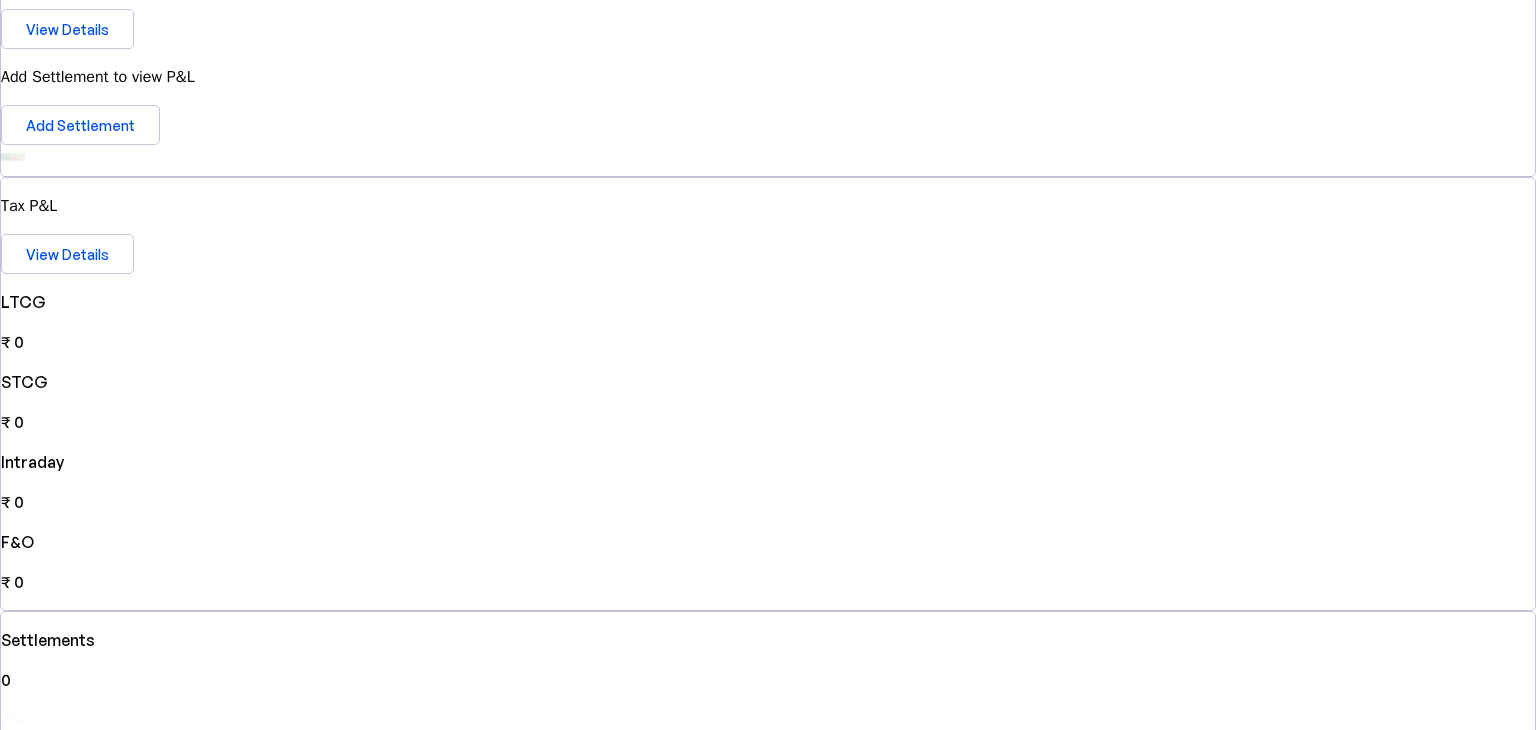 click on "download_file  Coming soon  Download reports Get your aggregate P&L details all laid out in a uniform, readable and clean document download_file  Download" at bounding box center (768, 1294) 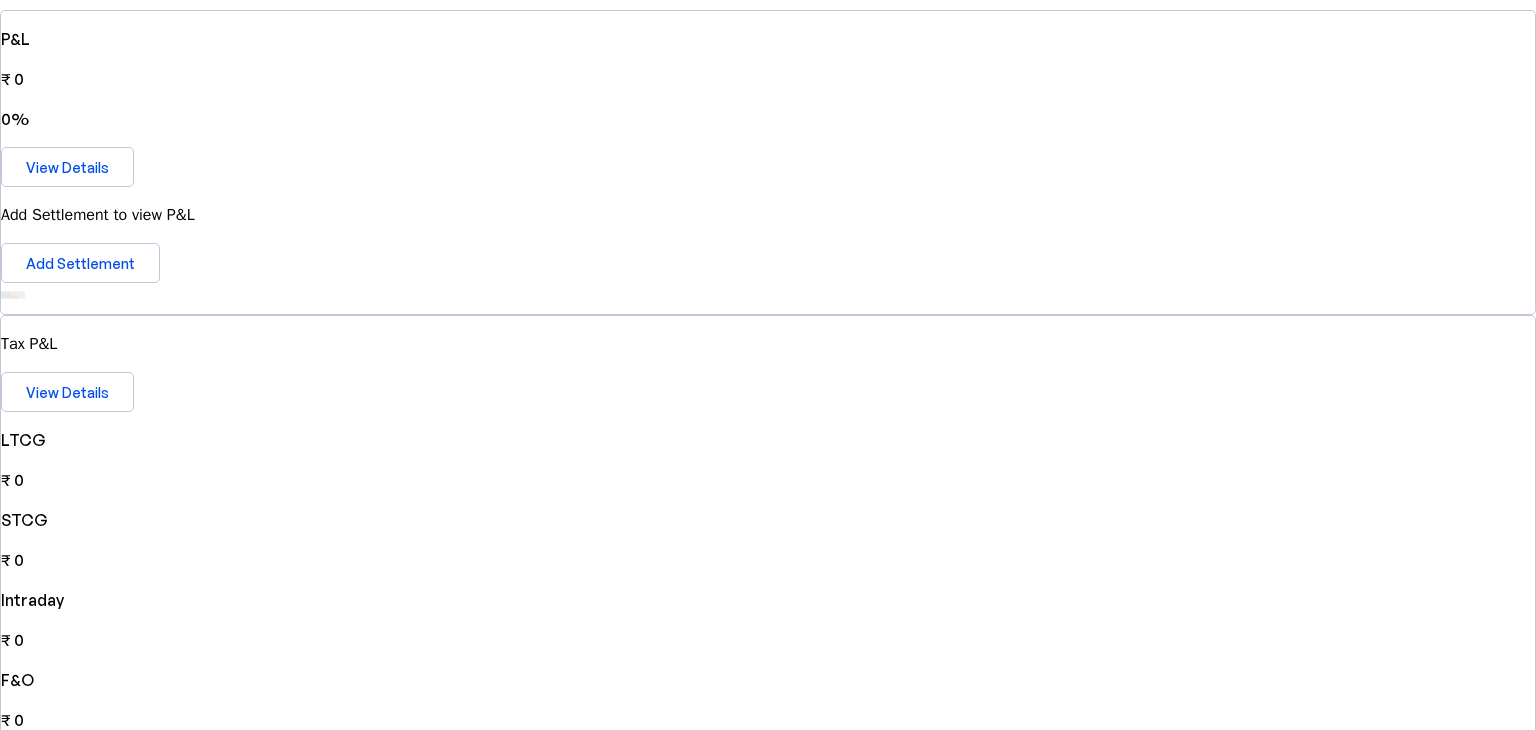 scroll, scrollTop: 118, scrollLeft: 0, axis: vertical 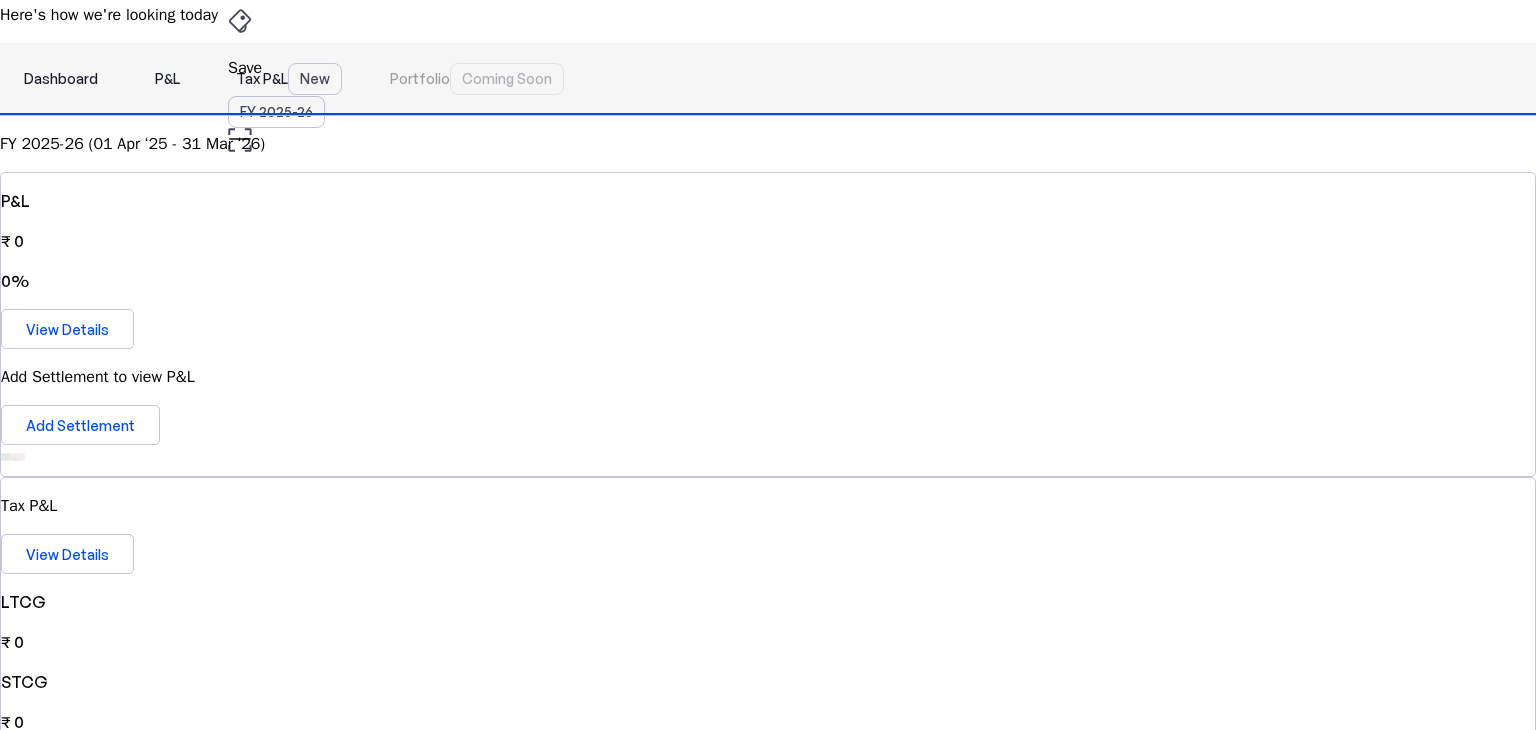 click on "P&L" at bounding box center [167, 79] 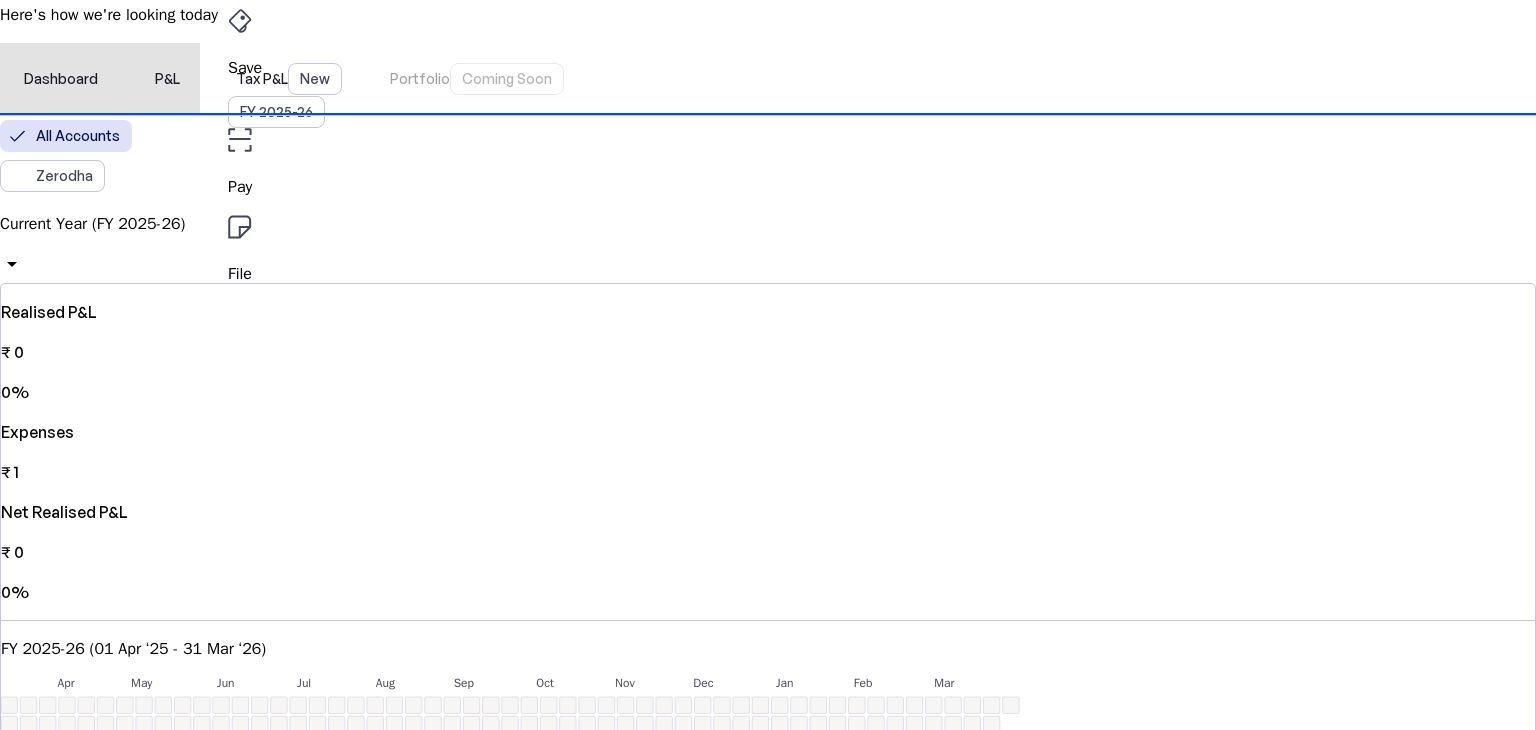 scroll, scrollTop: 0, scrollLeft: 0, axis: both 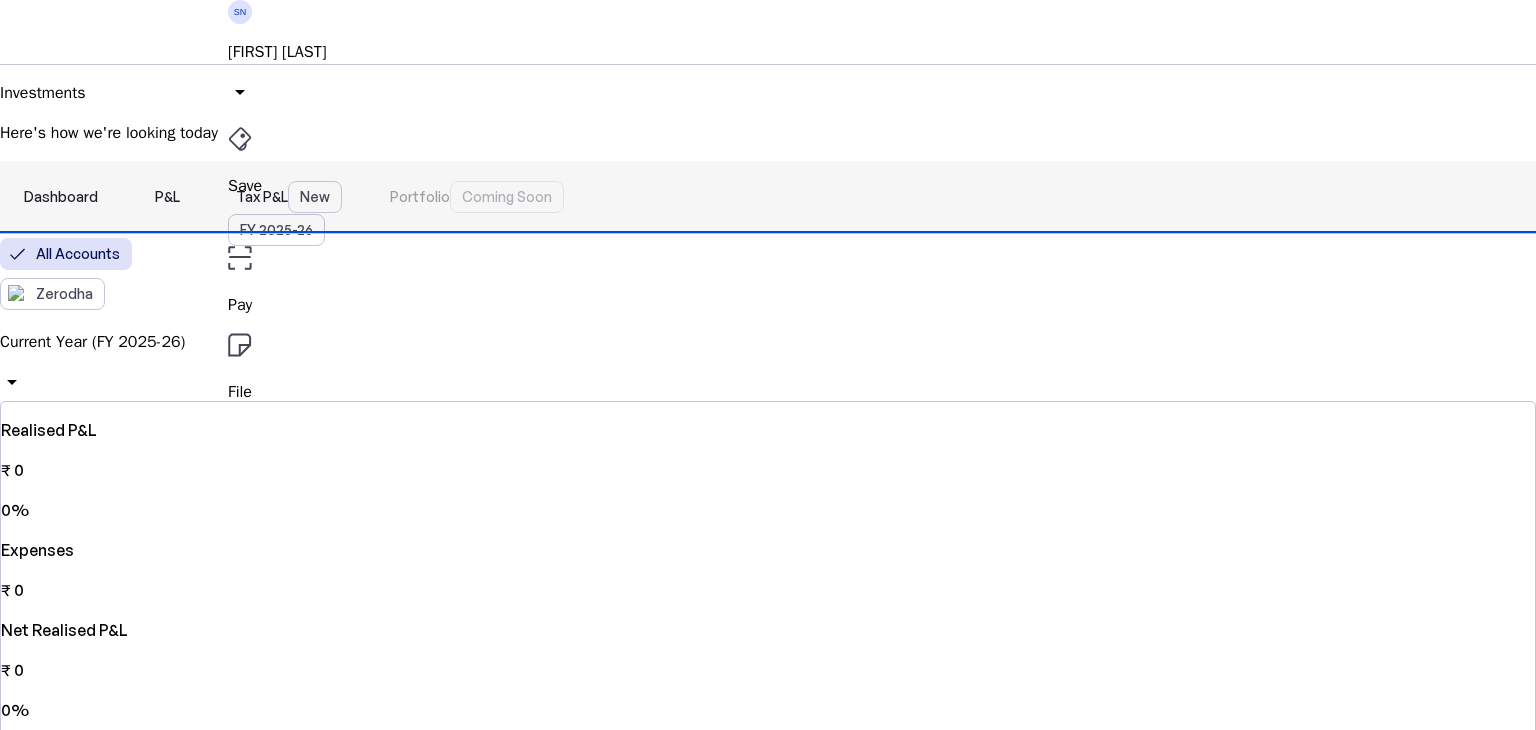 click on "Tax P&L  New" at bounding box center (289, 197) 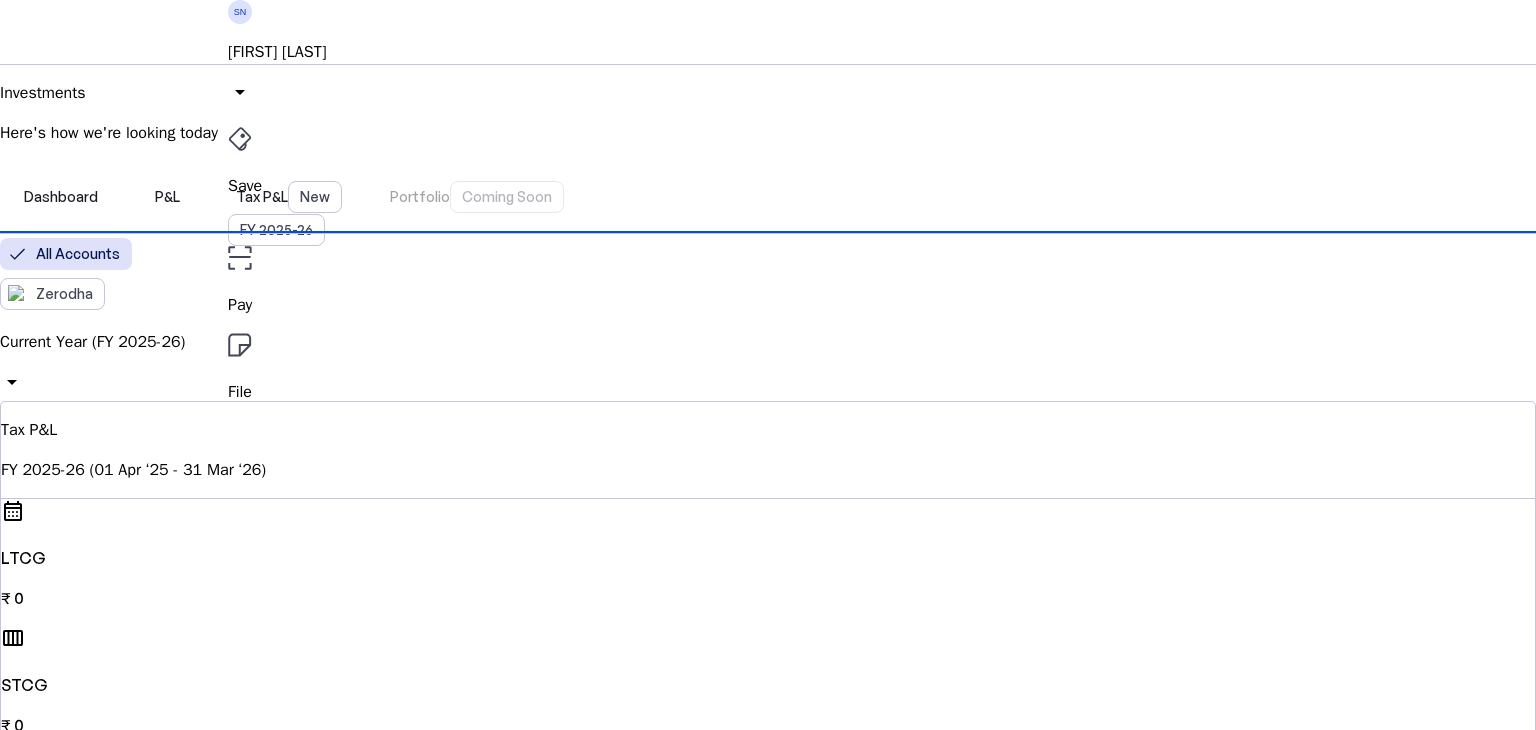 scroll, scrollTop: 300, scrollLeft: 0, axis: vertical 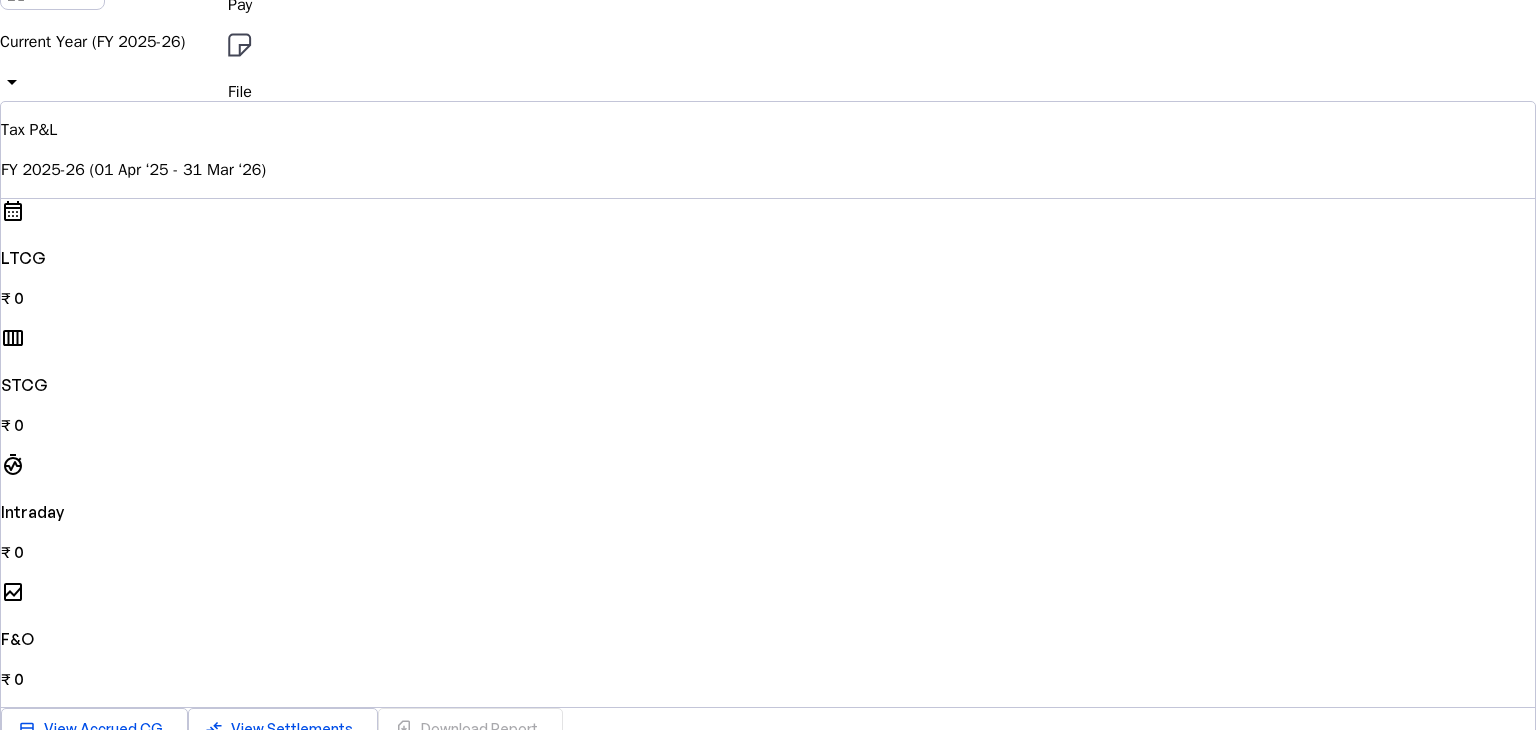 click on "FY 2025-26 (01 Apr ‘25 - 31 Mar ‘26)" at bounding box center (768, 170) 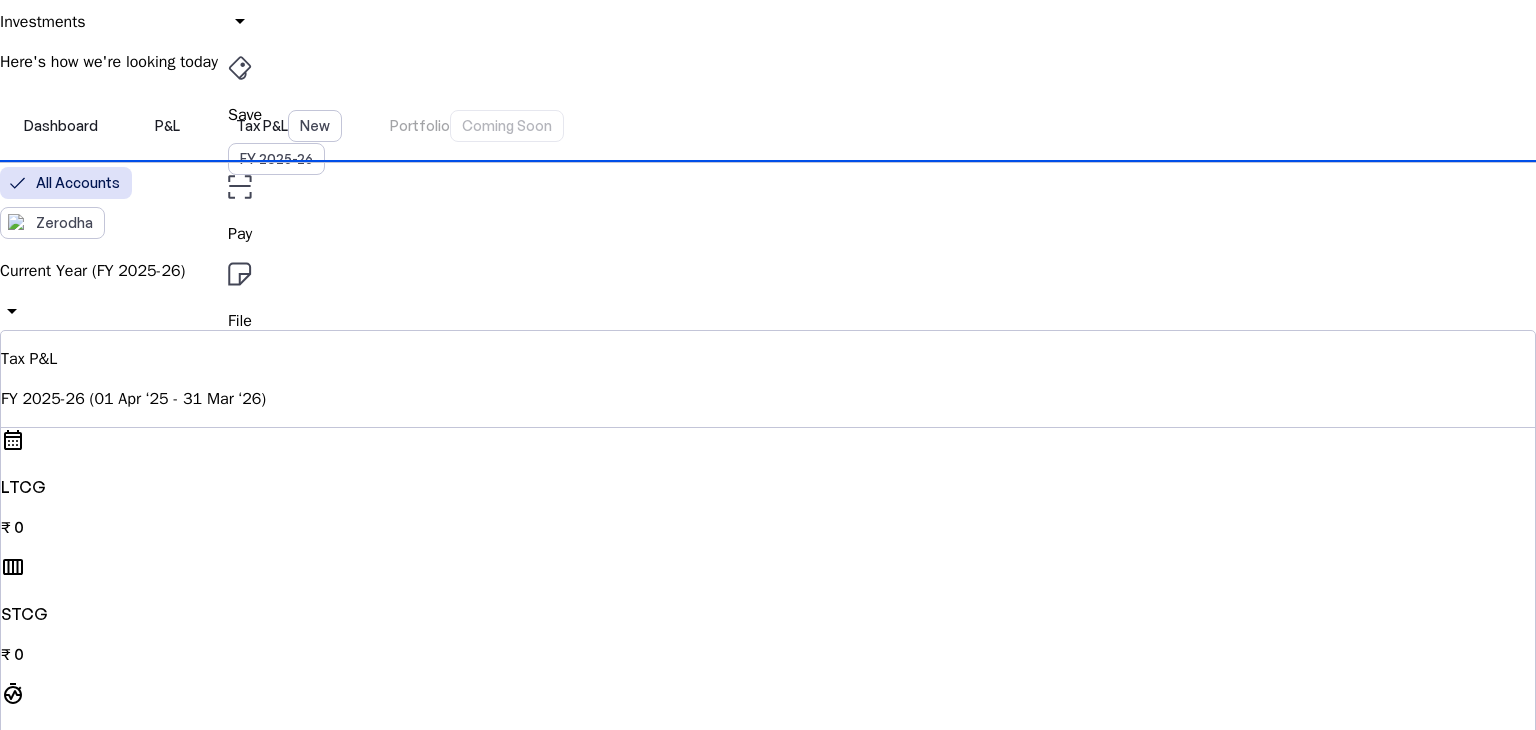 scroll, scrollTop: 0, scrollLeft: 0, axis: both 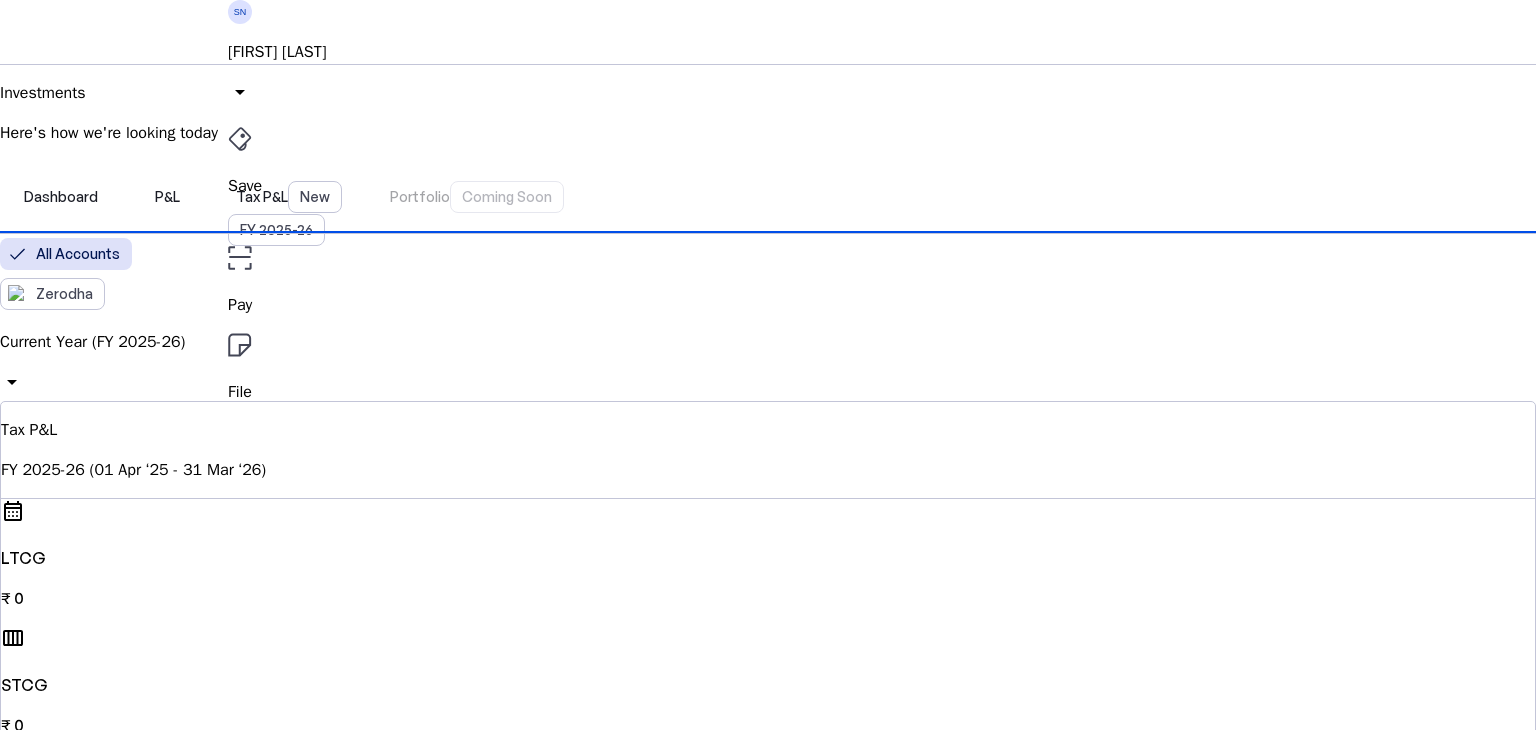 click on "[FIRST] [LAST]" at bounding box center (768, 52) 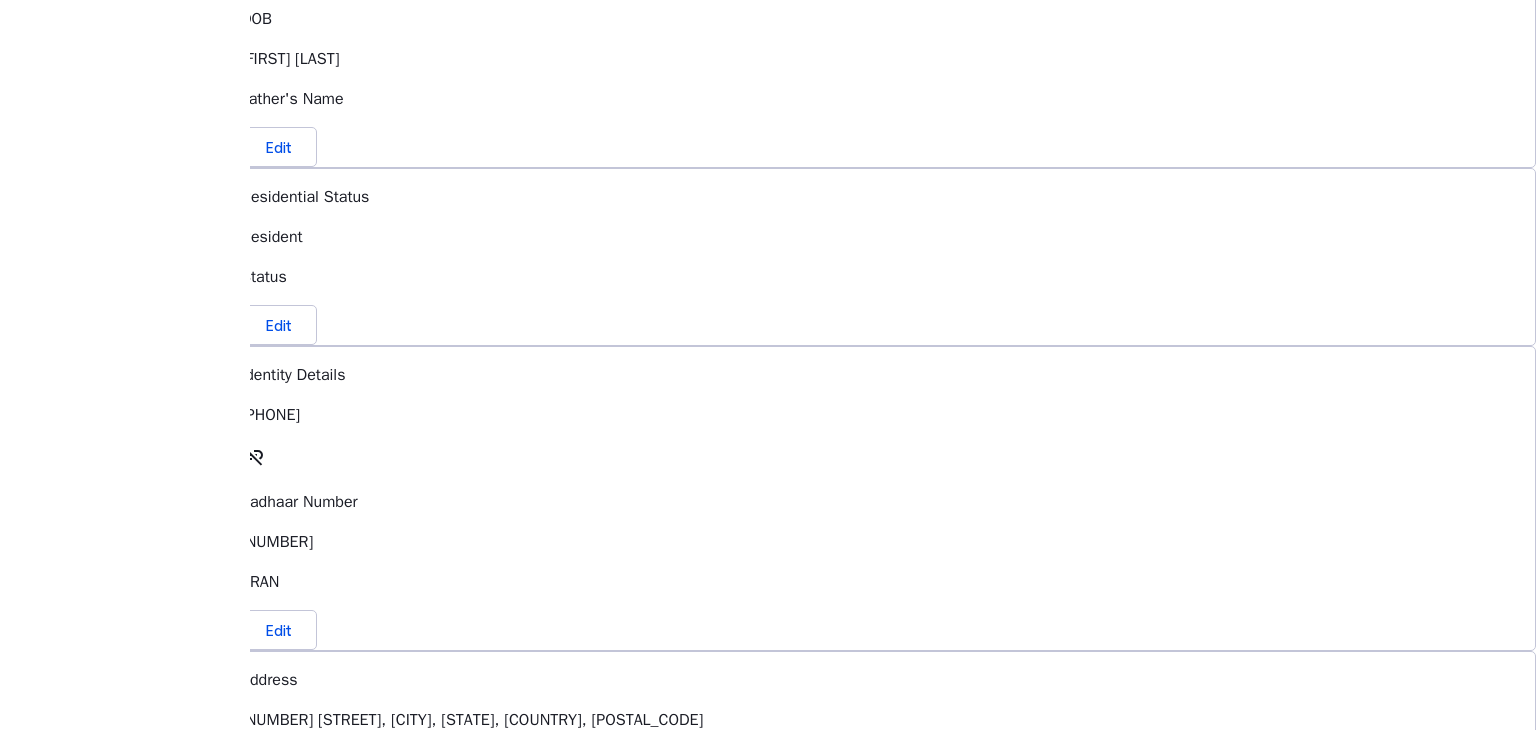 scroll, scrollTop: 640, scrollLeft: 0, axis: vertical 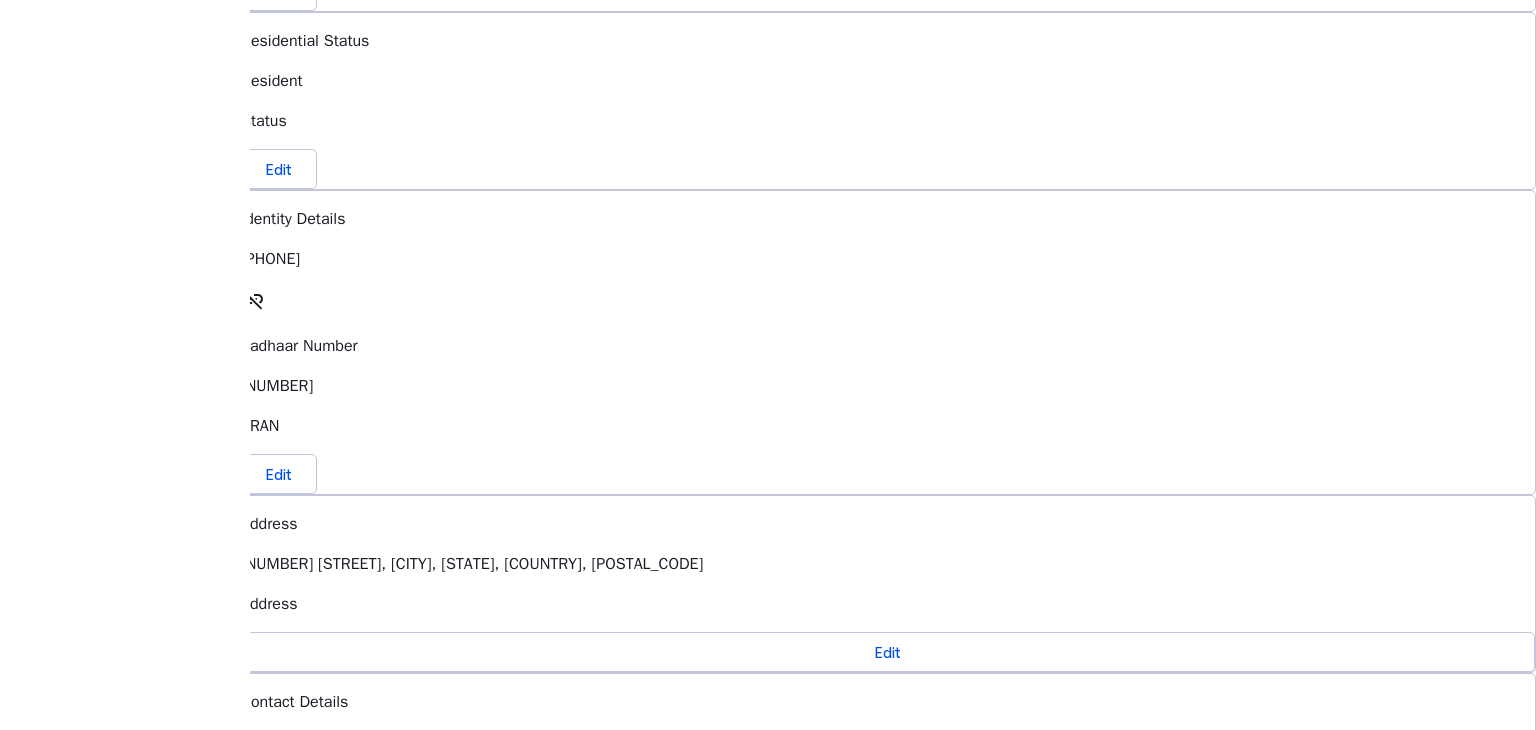 drag, startPoint x: 652, startPoint y: 499, endPoint x: 552, endPoint y: 493, distance: 100.17984 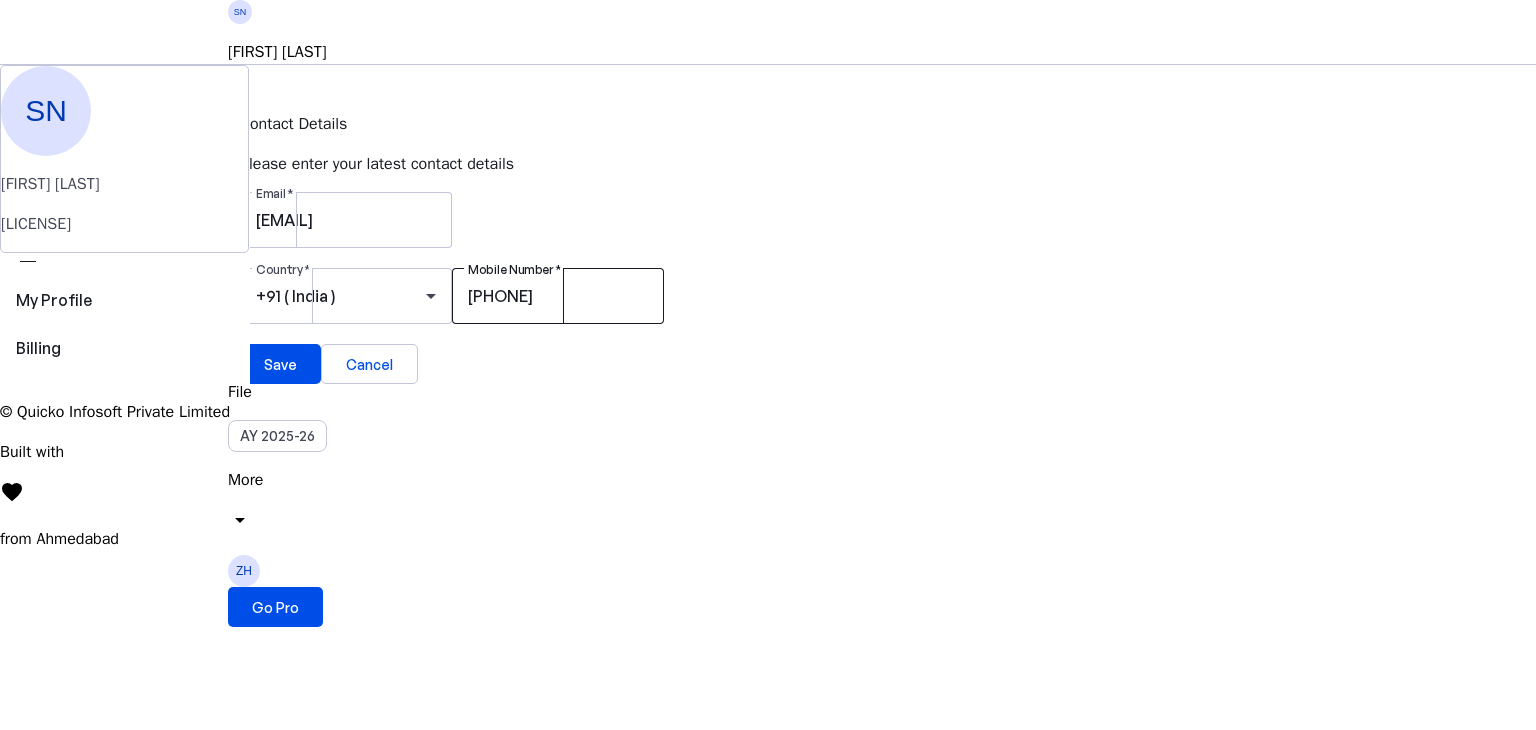 click on "[PHONE]" at bounding box center (558, 296) 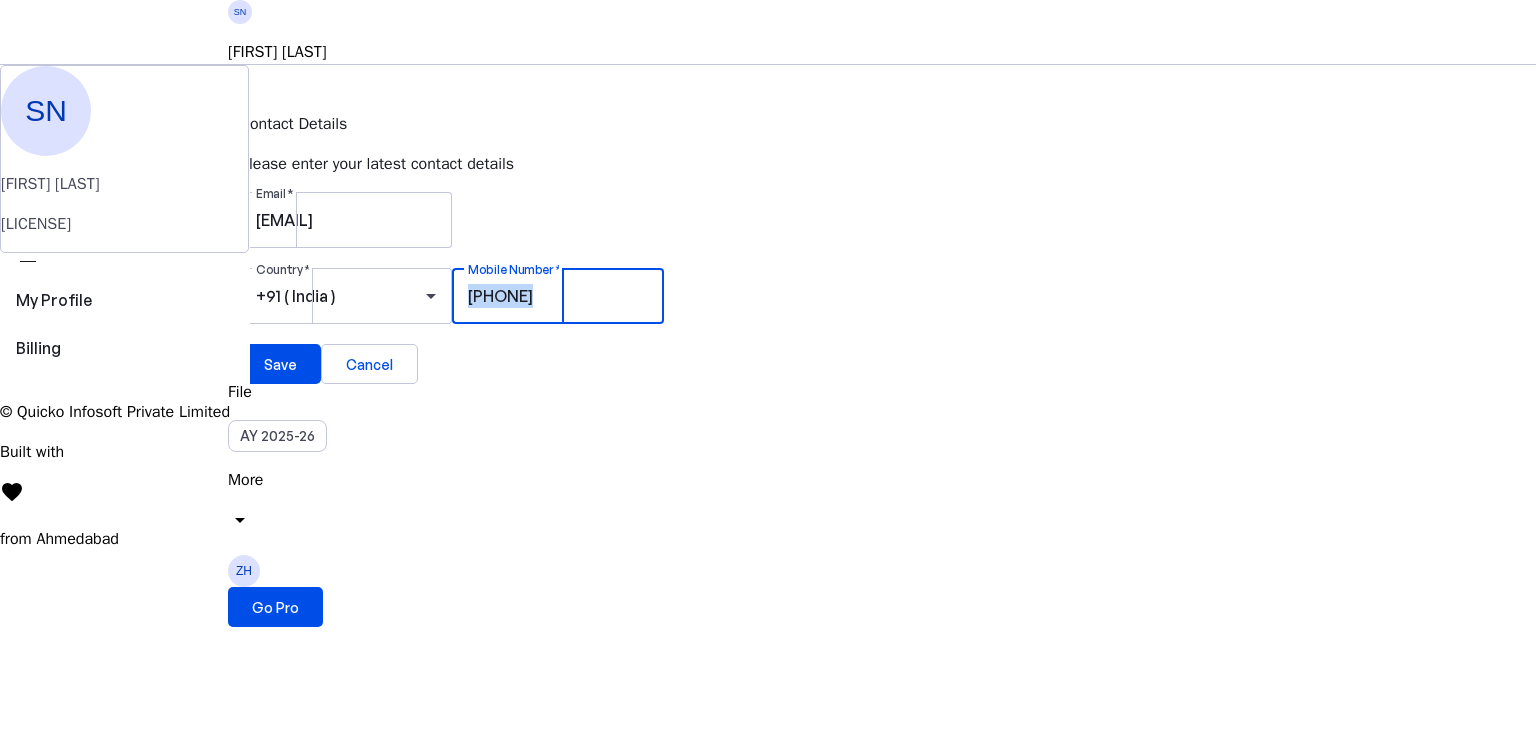 click on "[PHONE]" at bounding box center [558, 296] 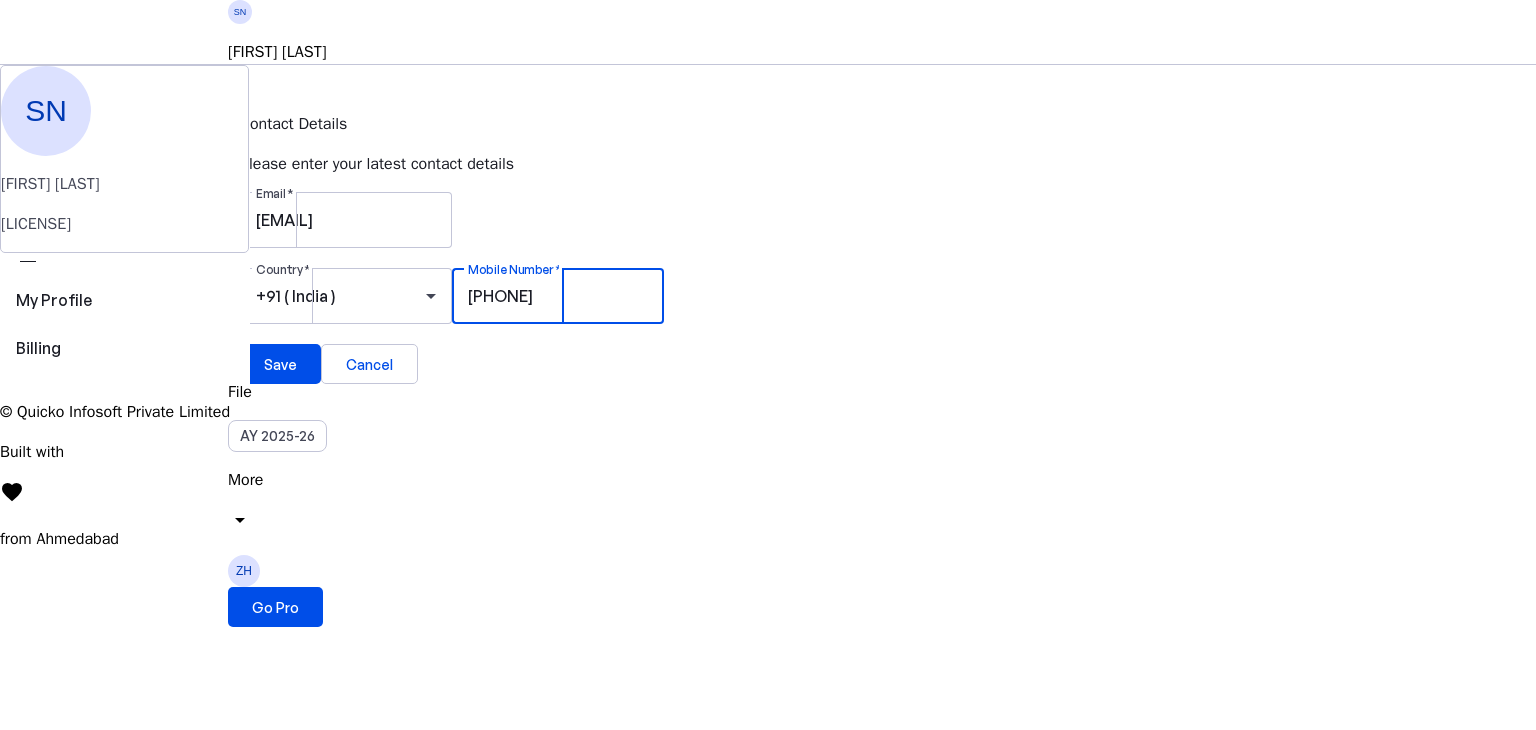 click on "[PHONE]" at bounding box center [558, 296] 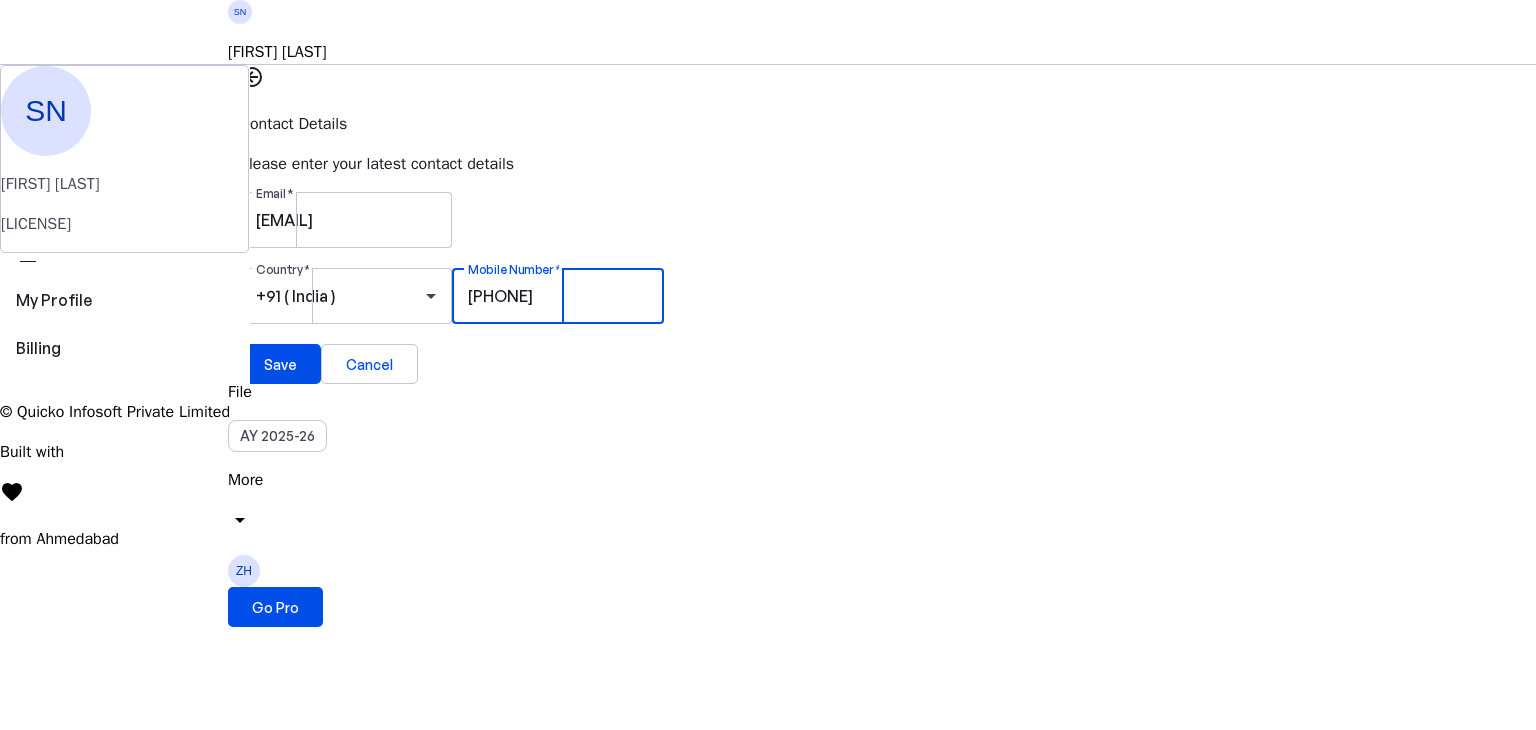 click on "File" at bounding box center (768, 186) 